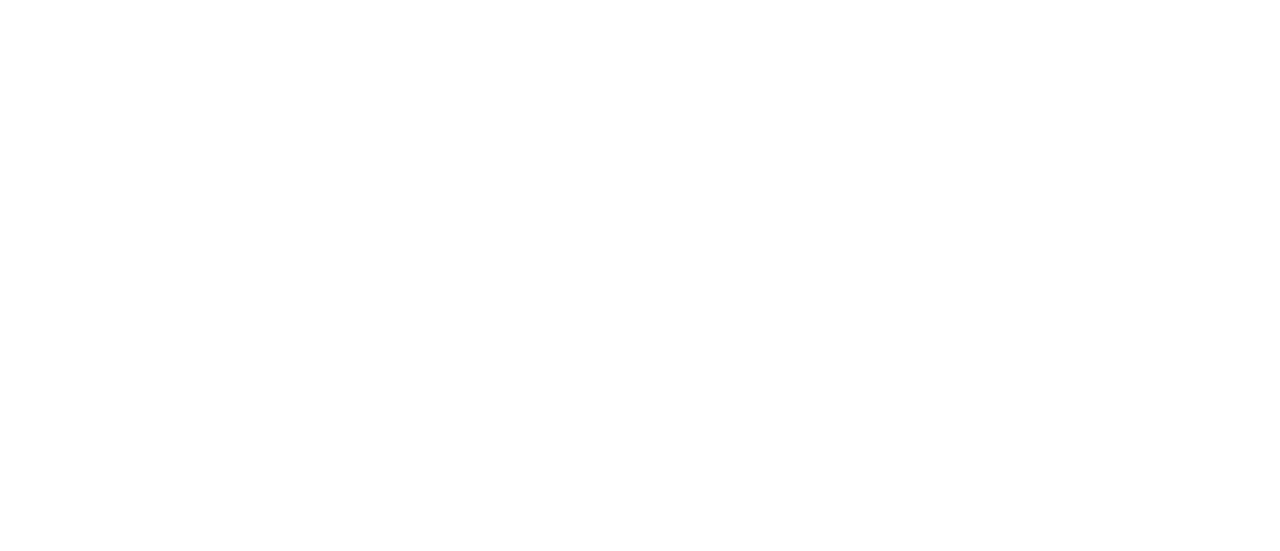 scroll, scrollTop: 0, scrollLeft: 0, axis: both 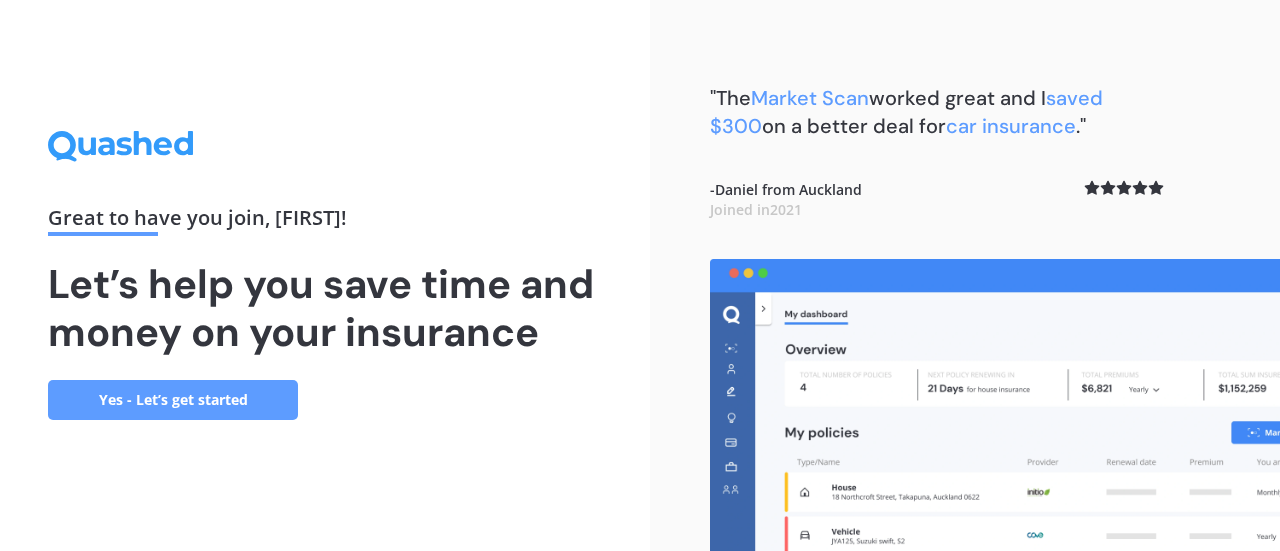 click on "Yes - Let’s get started" at bounding box center (173, 400) 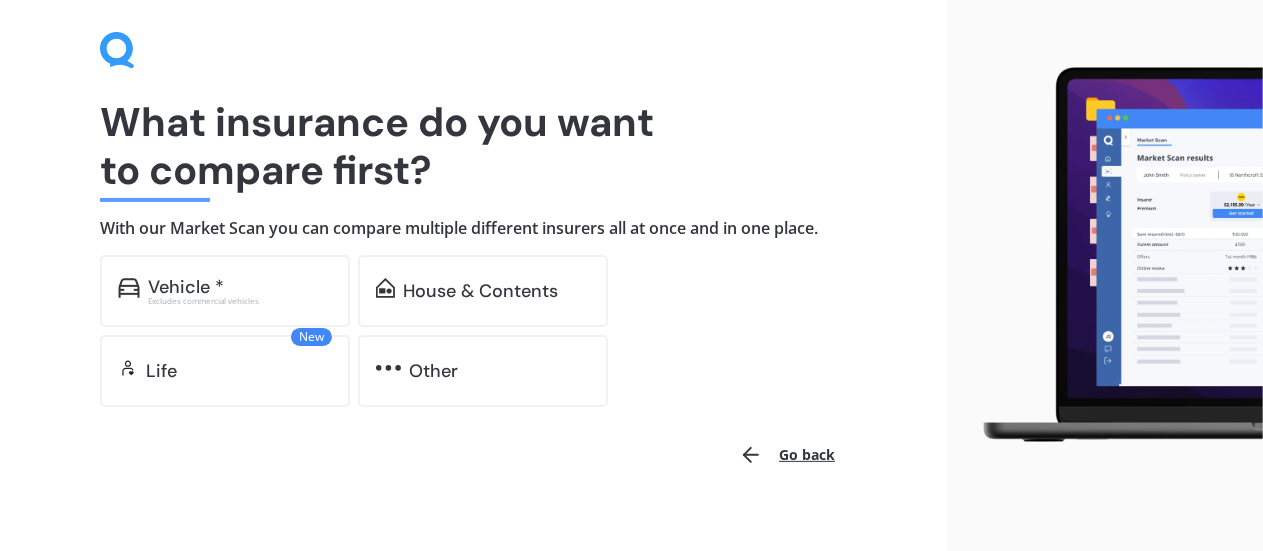 scroll, scrollTop: 70, scrollLeft: 0, axis: vertical 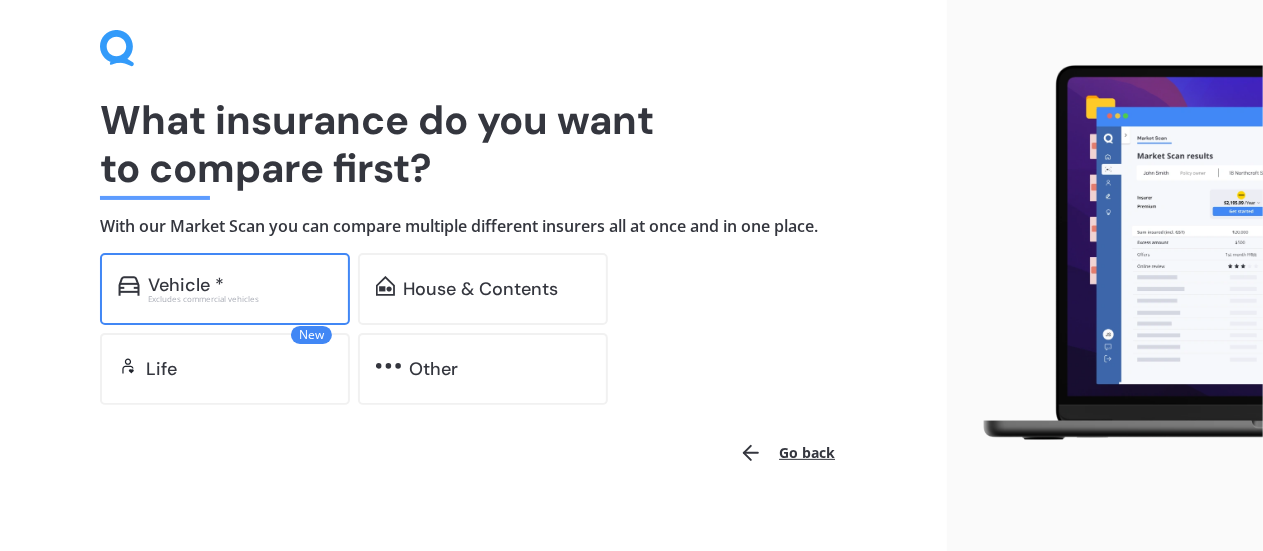 click on "Vehicle * Excludes commercial vehicles" at bounding box center [225, 289] 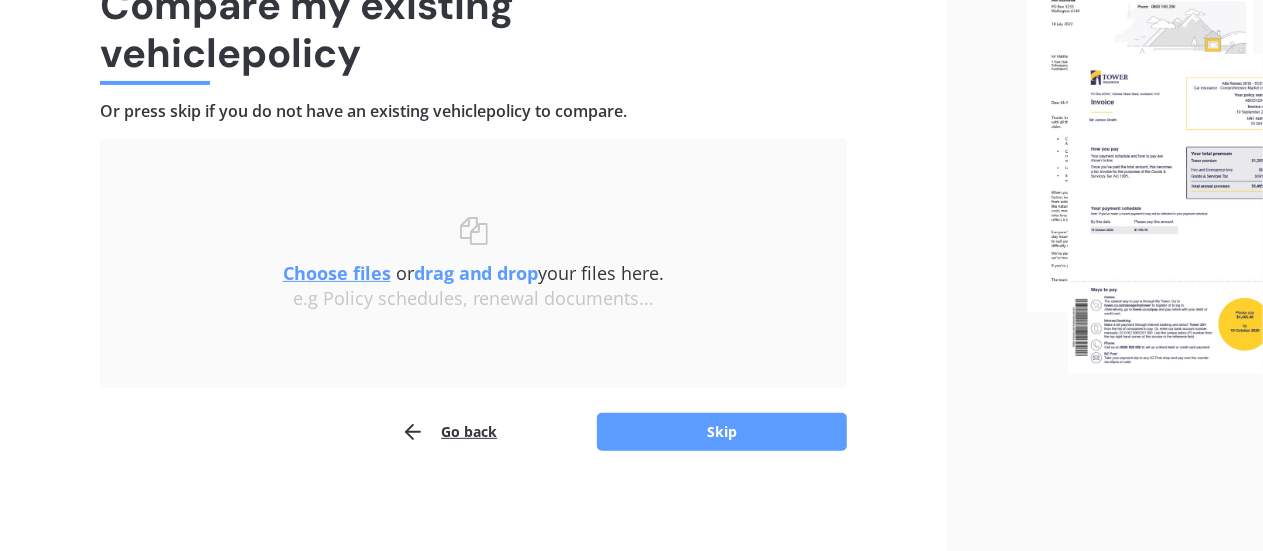 scroll, scrollTop: 141, scrollLeft: 0, axis: vertical 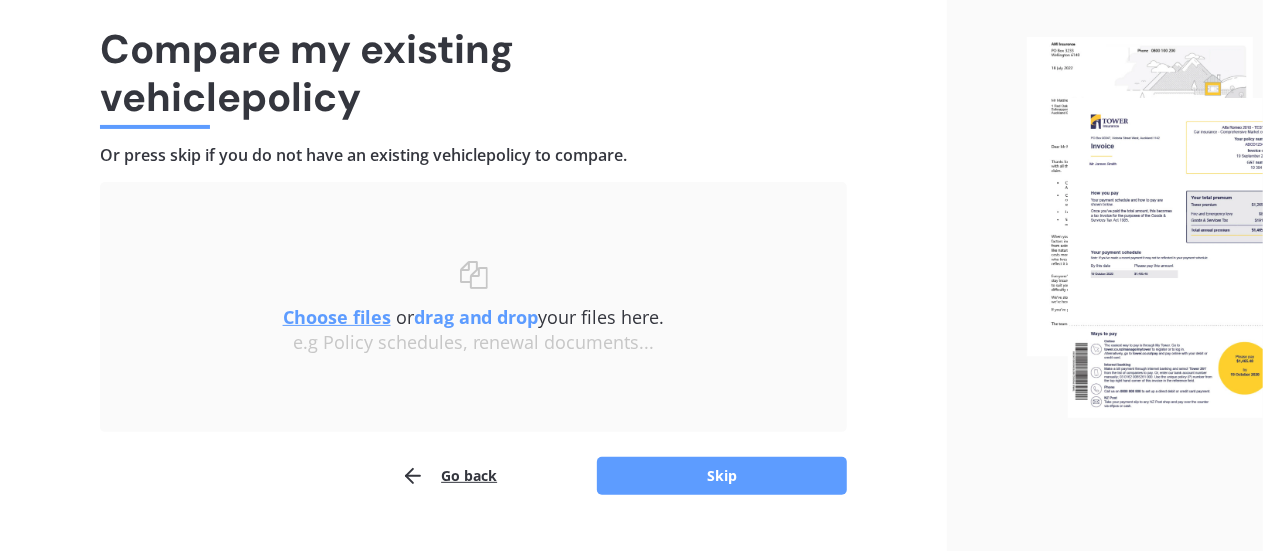 click on "Choose files" at bounding box center (337, 317) 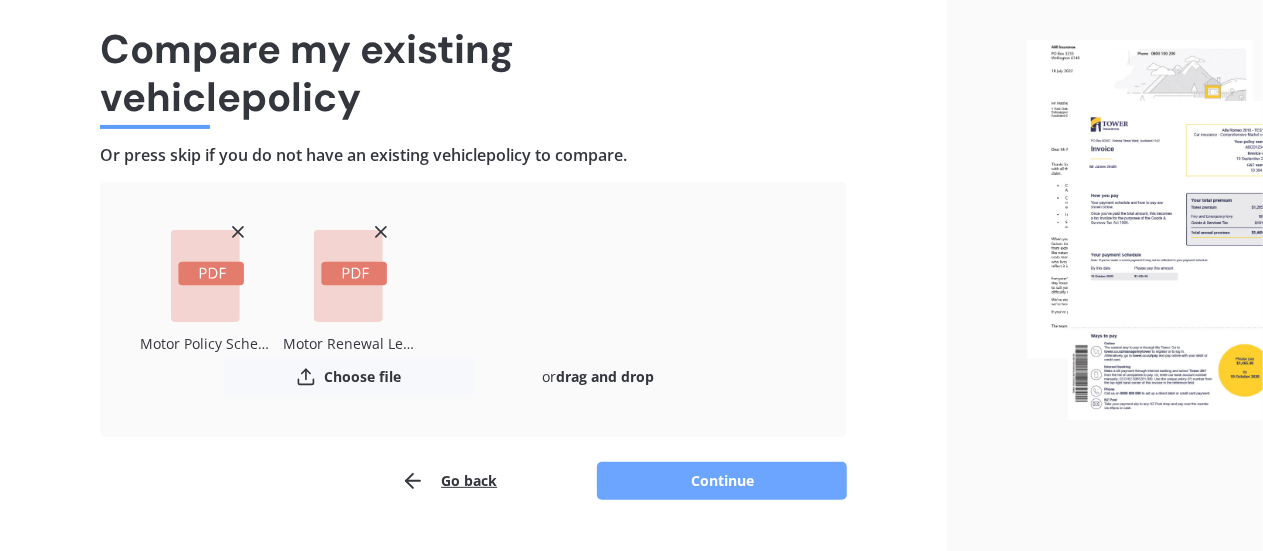click on "Continue" at bounding box center (722, 481) 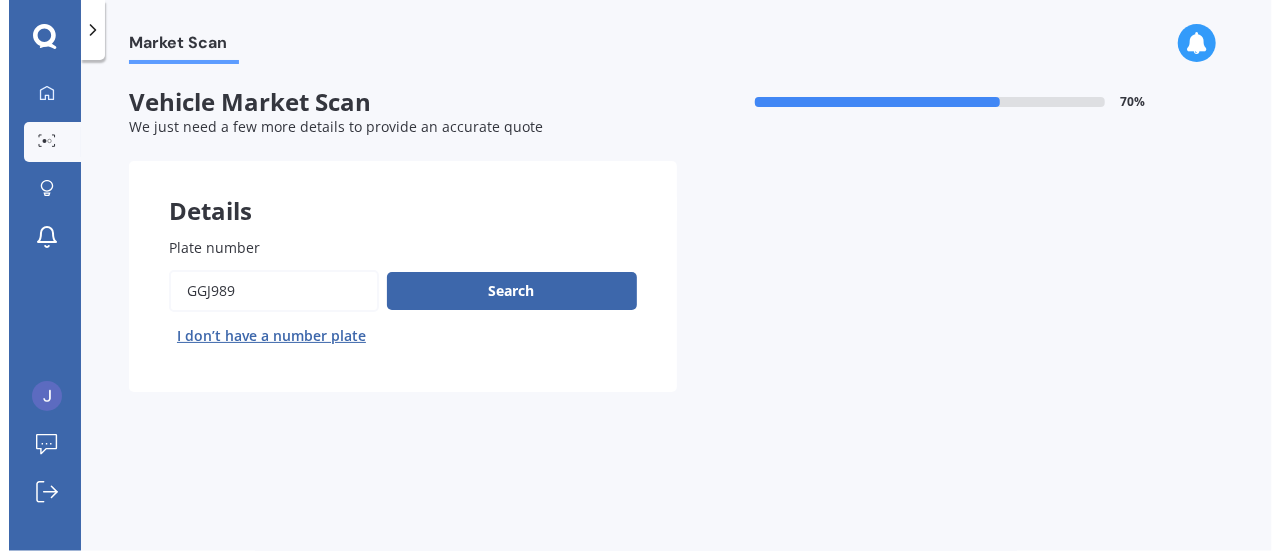 scroll, scrollTop: 0, scrollLeft: 0, axis: both 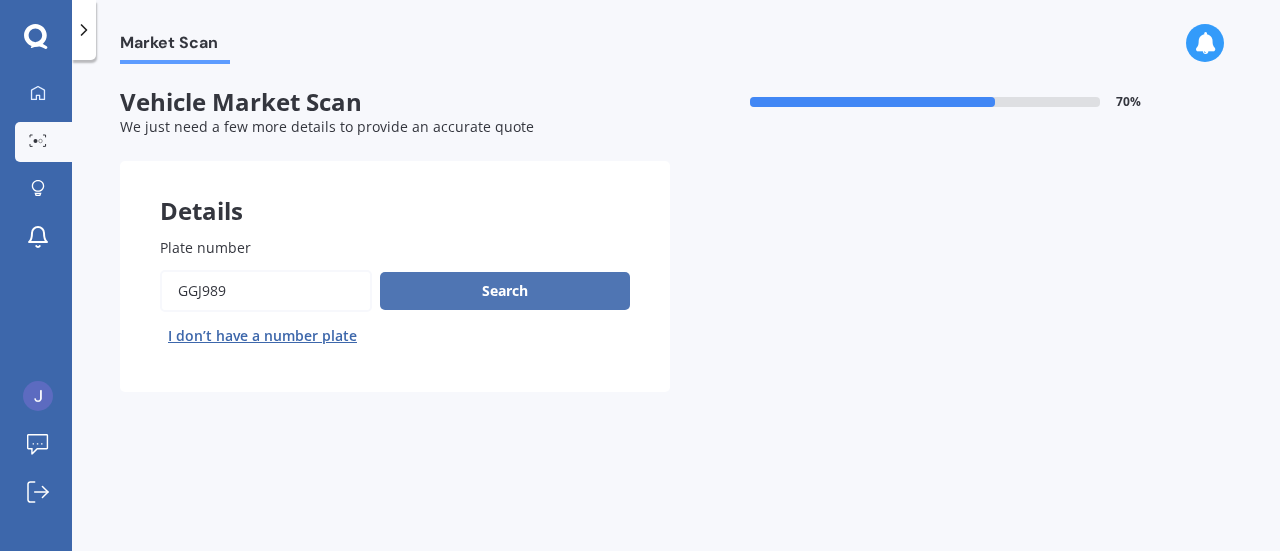 click on "Search" at bounding box center [505, 291] 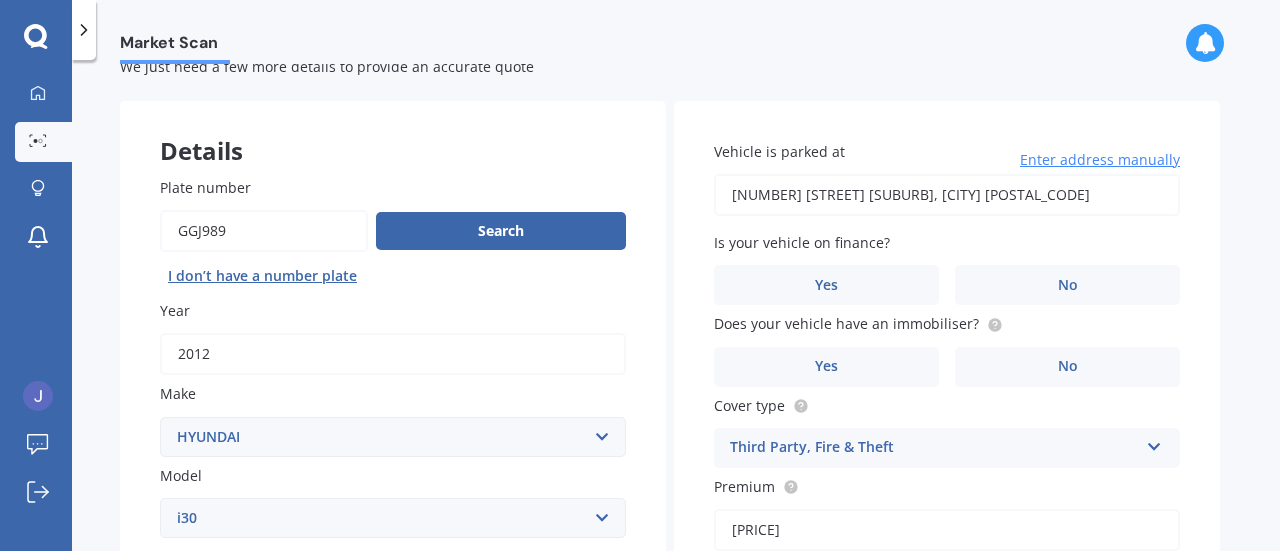 scroll, scrollTop: 60, scrollLeft: 0, axis: vertical 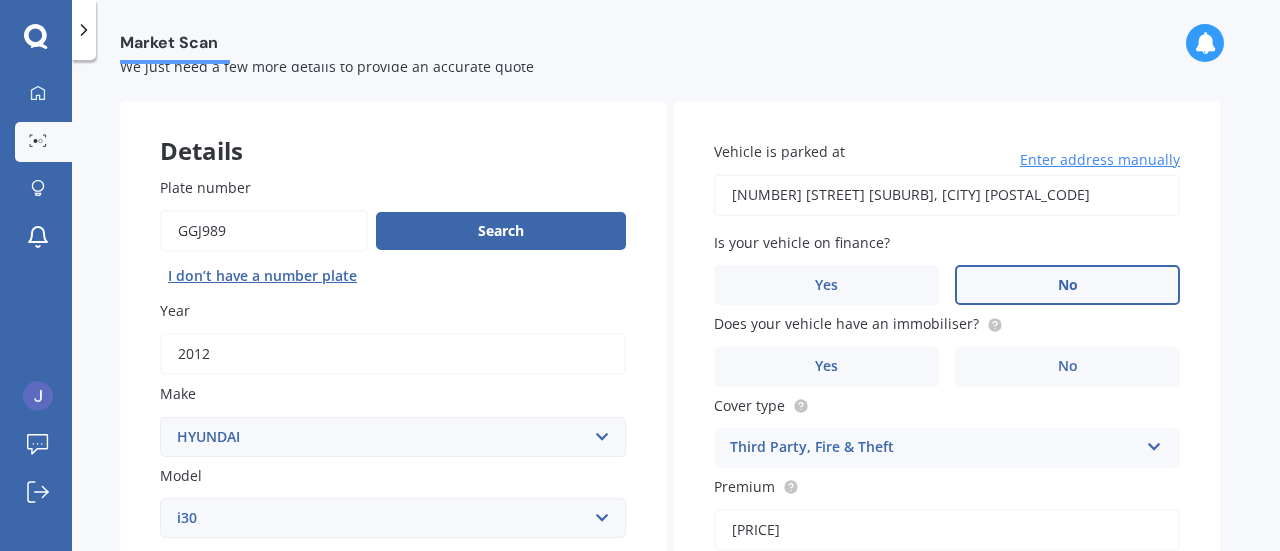 click on "No" at bounding box center [513, 762] 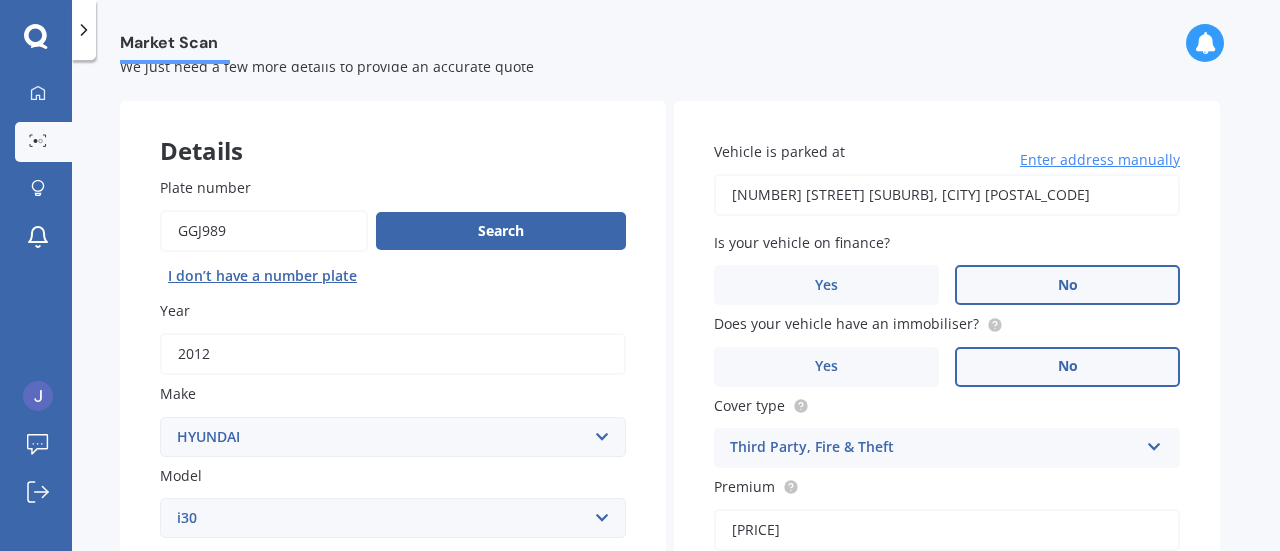 click on "No" at bounding box center (513, 762) 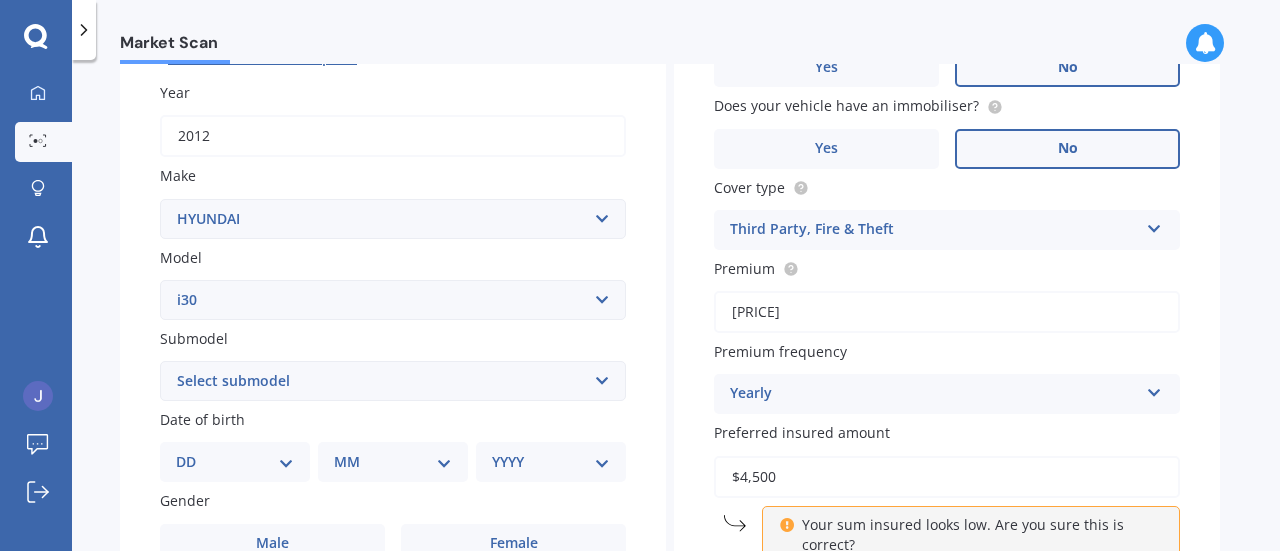 scroll, scrollTop: 467, scrollLeft: 0, axis: vertical 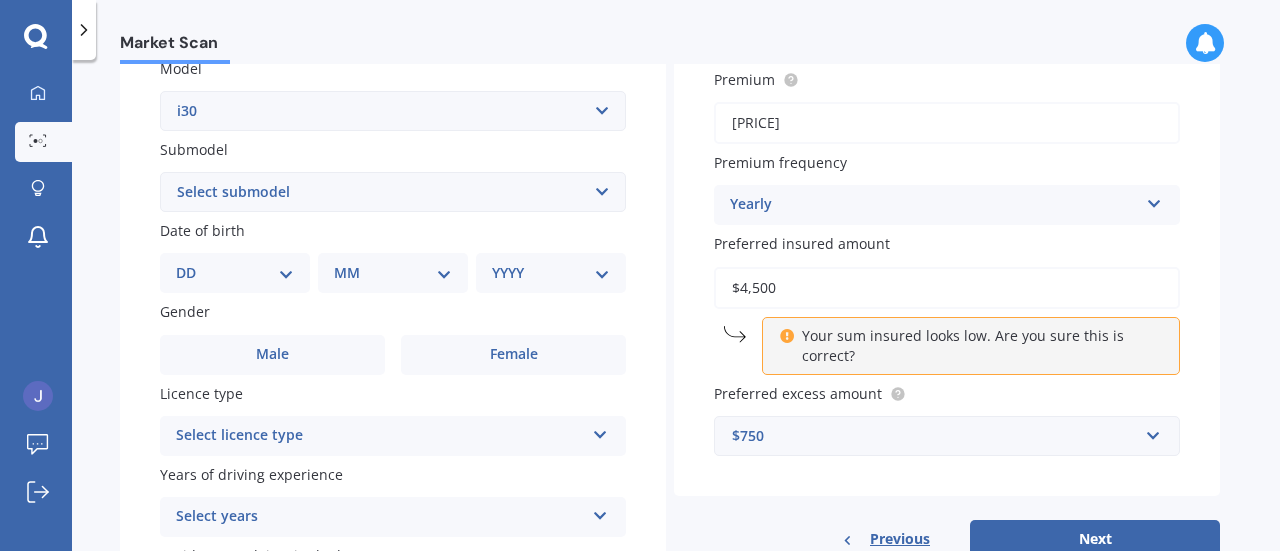click on "Plate number Search I don’t have a number plate Year [YEAR] Make Select make AC ALFA ROMEO ASTON MARTIN AUDI AUSTIN BEDFORD Bentley BMW BYD CADILLAC CAN-AM CHERY CHEVROLET CHRYSLER Citroen CRUISEAIR CUPRA DAEWOO DAIHATSU DAIMLER DAMON DIAHATSU DODGE EXOCET FACTORY FIVE FERRARI FIAT Fiord FLEETWOOD FORD FOTON FRASER GEELY GENESIS GEORGIE BOY GMC GREAT WALL GWM HAVAL HILLMAN HINO HOLDEN HOLIDAY RAMBLER HONDA HUMMER HYUNDAI INFINITI ISUZU IVECO JAC JAECOO JAGUAR JEEP KGM KIA LADA LAMBORGHINI LANCIA LANDROVER LDV LEXUS LINCOLN LOTUS LUNAR M.G M.G. MAHINDRA MASERATI MAZDA MCLAREN MERCEDES AMG Mercedes Benz MERCEDES-AMG MERCURY MINI MITSUBISHI MORGAN MORRIS NEWMAR NISSAN OMODA OPEL OXFORD PEUGEOT Plymouth Polestar PONTIAC PORSCHE PROTON RAM Range Rover Rayne RENAULT ROLLS ROYCE ROVER SAAB SATURN SEAT SHELBY SKODA SMART SSANGYONG SUBARU SUZUKI TATA TESLA TIFFIN Toyota TRIUMPH TVR Vauxhall VOLKSWAGEN VOLVO WESTFIELD WINNEBAGO ZX Model Select model Accent Atoz Coupe Elantra Excel FX Coupe Getz Grandeur H1 H100 i20 i30" at bounding box center (393, 194) 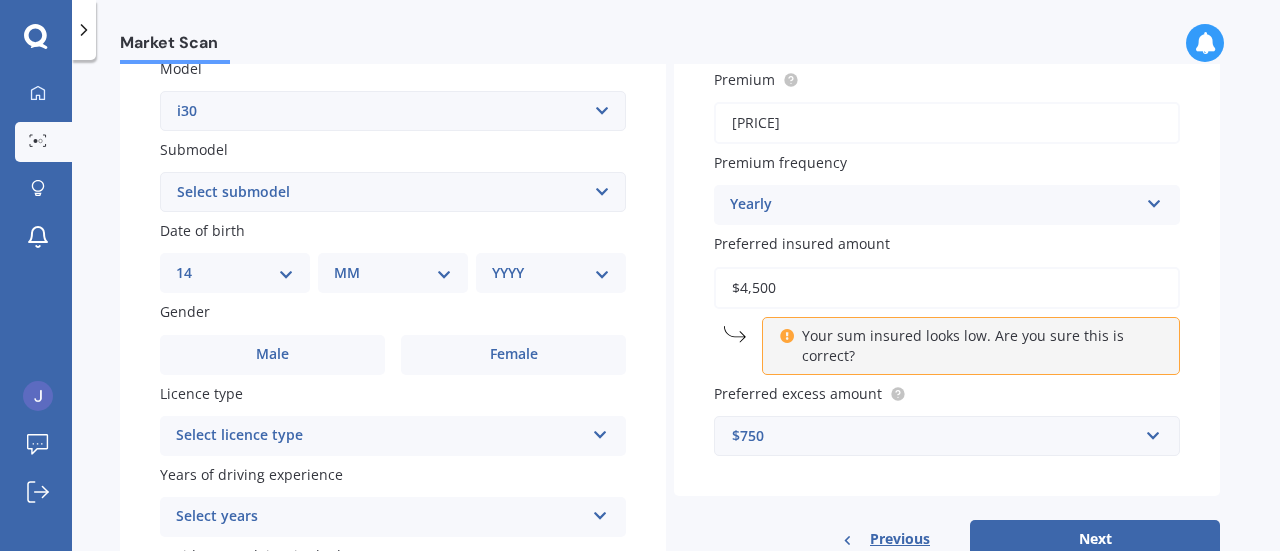 click on "DD 01 02 03 04 05 06 07 08 09 10 11 12 13 14 15 16 17 18 19 20 21 22 23 24 25 26 27 28 29 30 31" at bounding box center [235, 273] 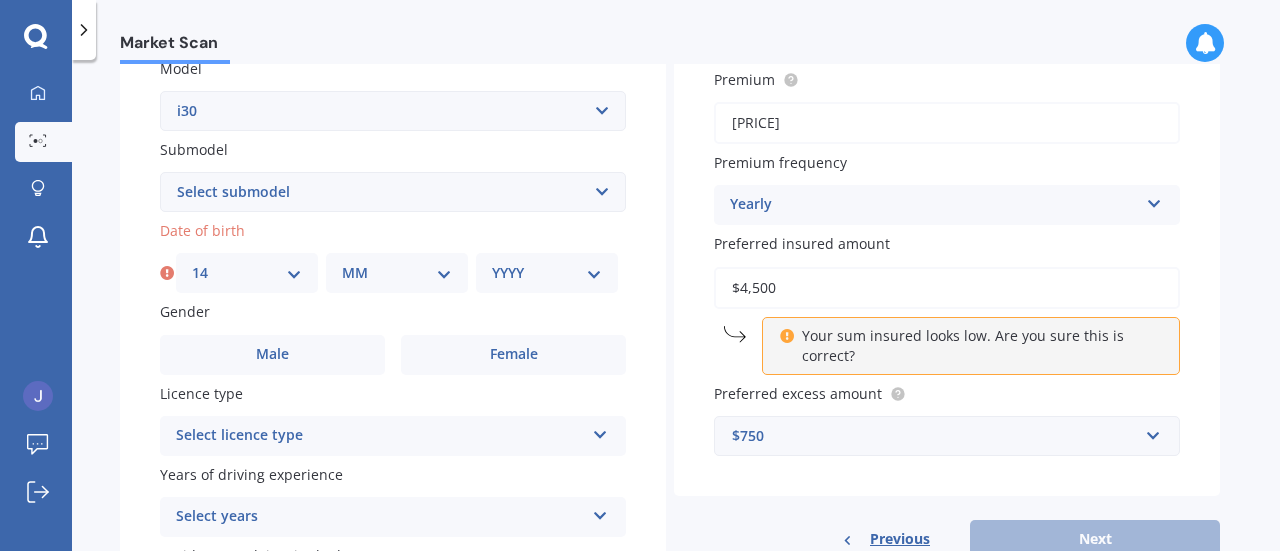 click on "MM 01 02 03 04 05 06 07 08 09 10 11 12" at bounding box center (397, 273) 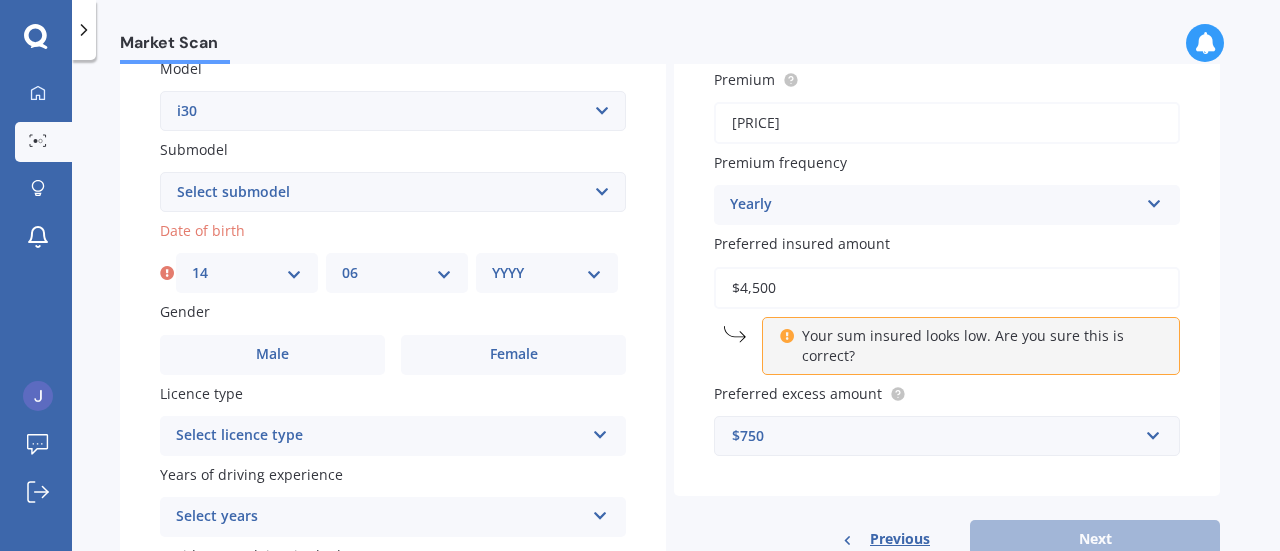click on "MM 01 02 03 04 05 06 07 08 09 10 11 12" at bounding box center [397, 273] 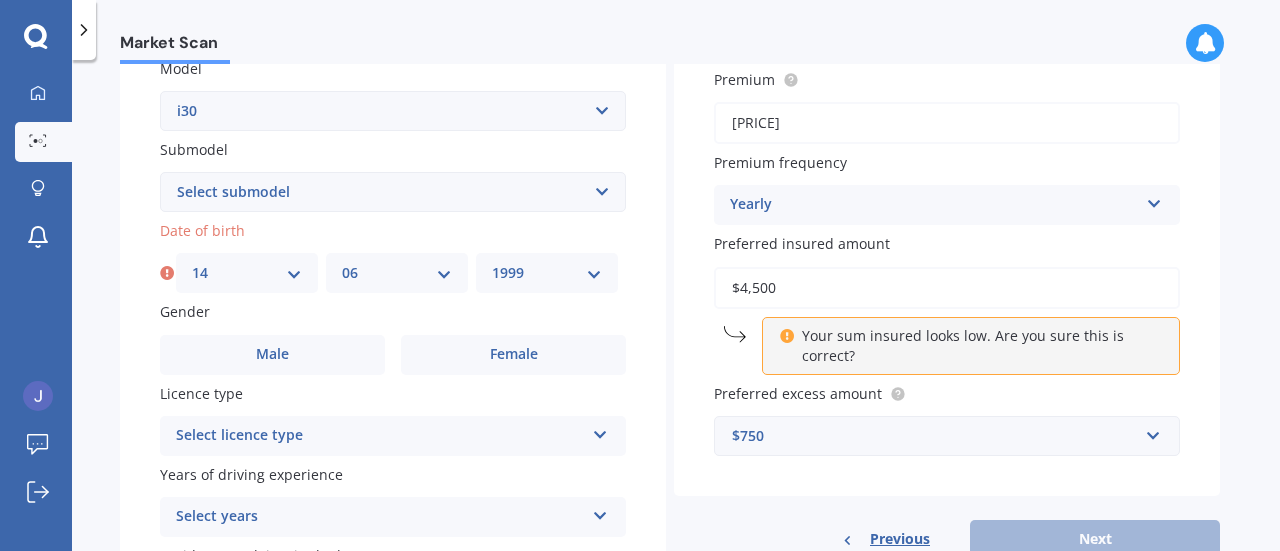 click on "YYYY 2025 2024 2023 2022 2021 2020 2019 2018 2017 2016 2015 2014 2013 2012 2011 2010 2009 2008 2007 2006 2005 2004 2003 2002 2001 2000 1999 1998 1997 1996 1995 1994 1993 1992 1991 1990 1989 1988 1987 1986 1985 1984 1983 1982 1981 1980 1979 1978 1977 1976 1975 1974 1973 1972 1971 1970 1969 1968 1967 1966 1965 1964 1963 1962 1961 1960 1959 1958 1957 1956 1955 1954 1953 1952 1951 1950 1949 1948 1947 1946 1945 1944 1943 1942 1941 1940 1939 1938 1937 1936 1935 1934 1933 1932 1931 1930 1929 1928 1927 1926" at bounding box center [547, 273] 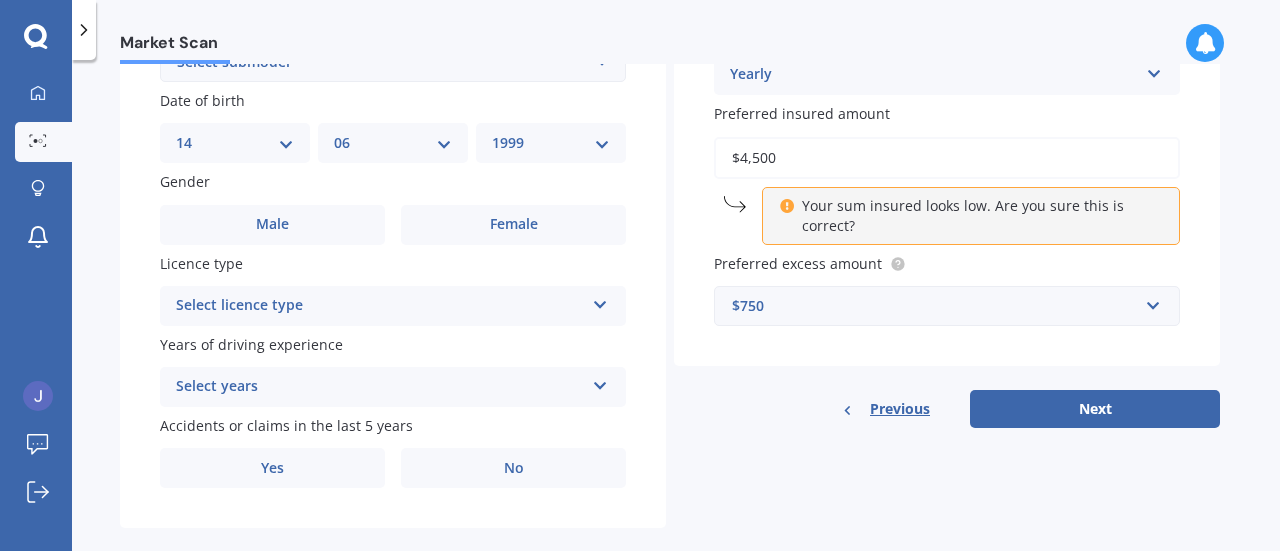 scroll, scrollTop: 599, scrollLeft: 0, axis: vertical 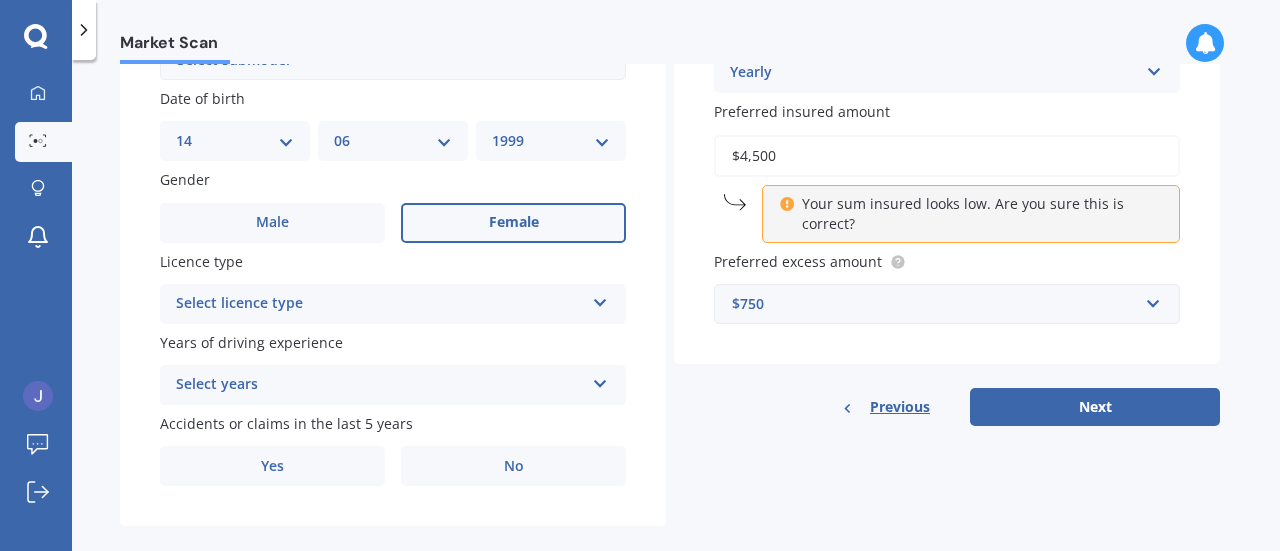 click on "Female" at bounding box center [513, 223] 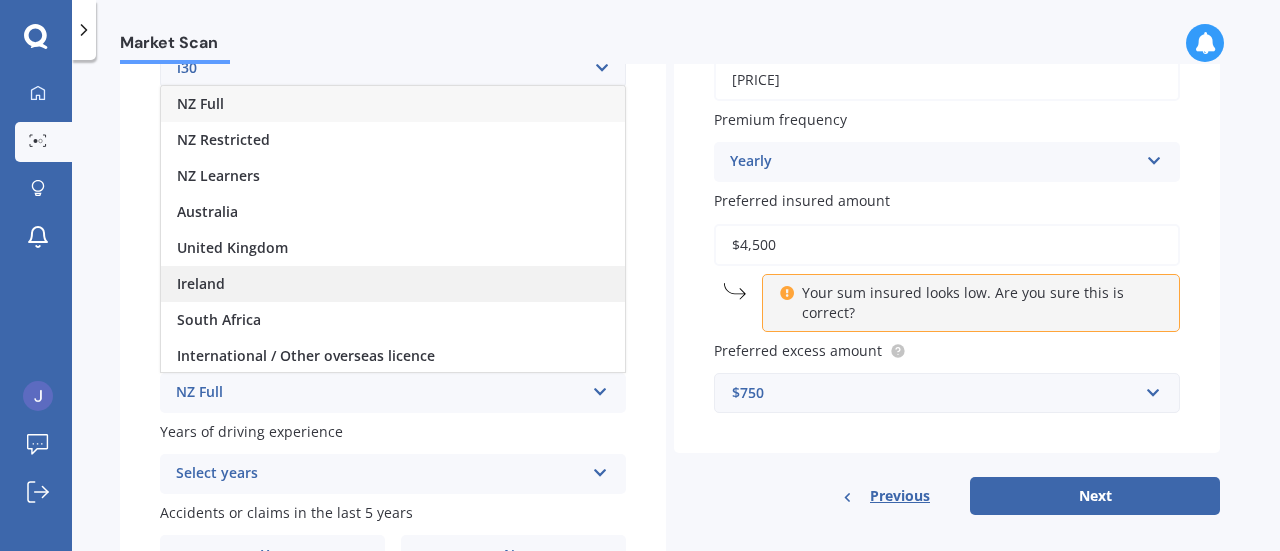 scroll, scrollTop: 509, scrollLeft: 0, axis: vertical 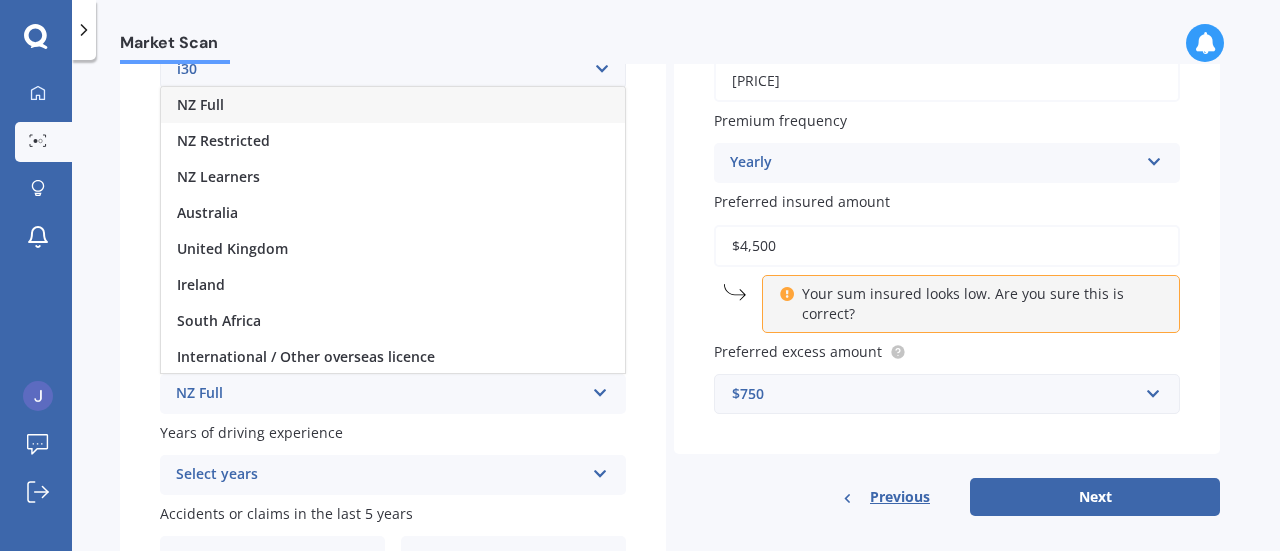 click on "NZ Full" at bounding box center (393, 105) 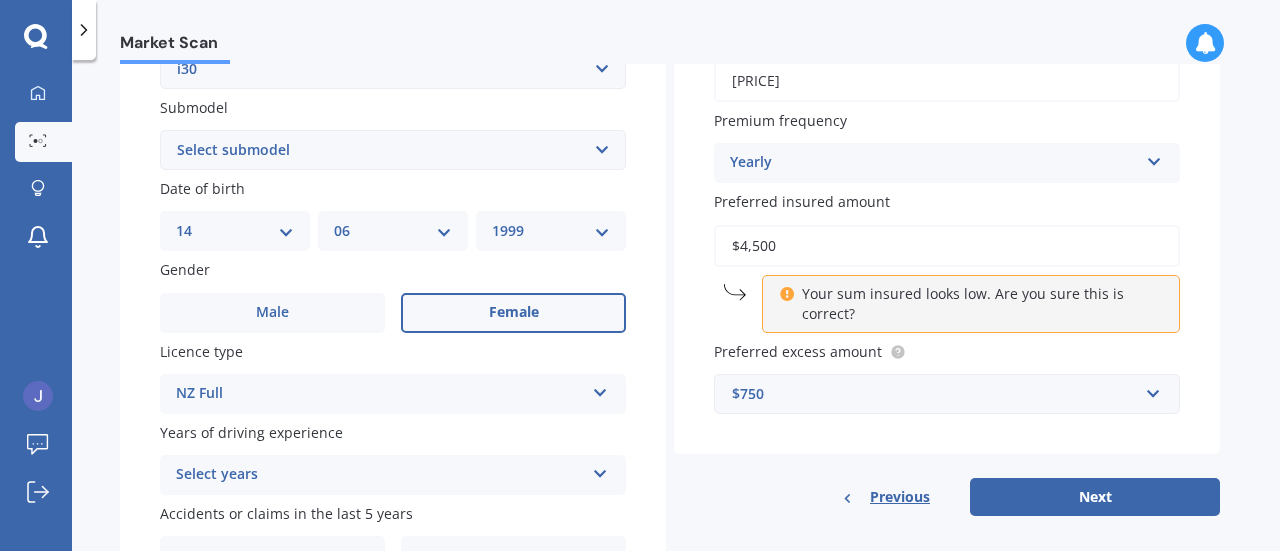 scroll, scrollTop: 629, scrollLeft: 0, axis: vertical 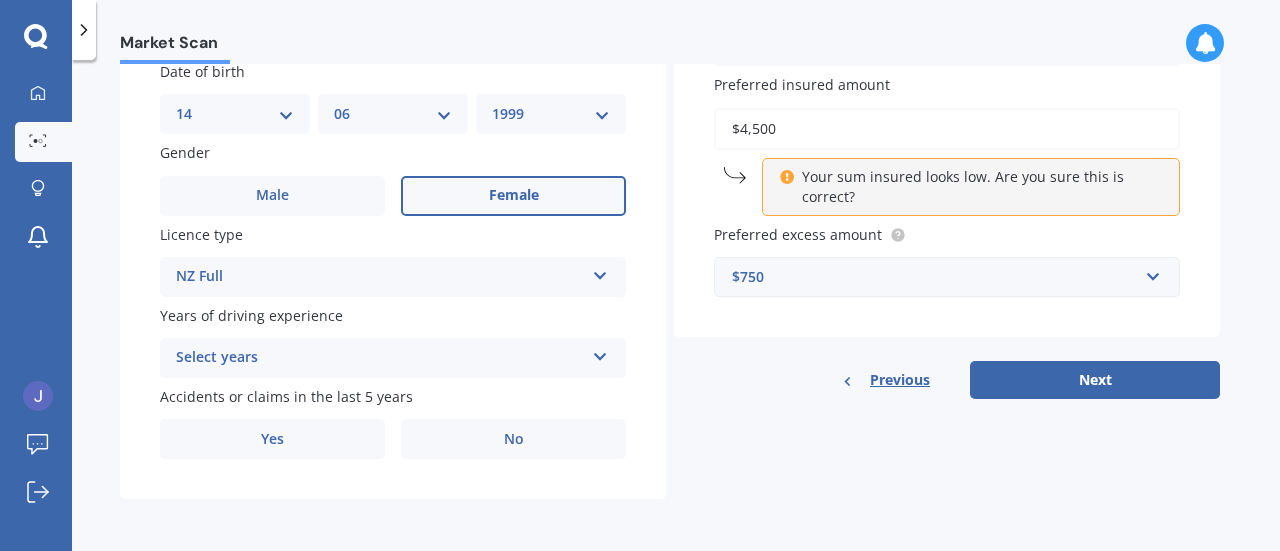 click on "Select years" at bounding box center [380, 358] 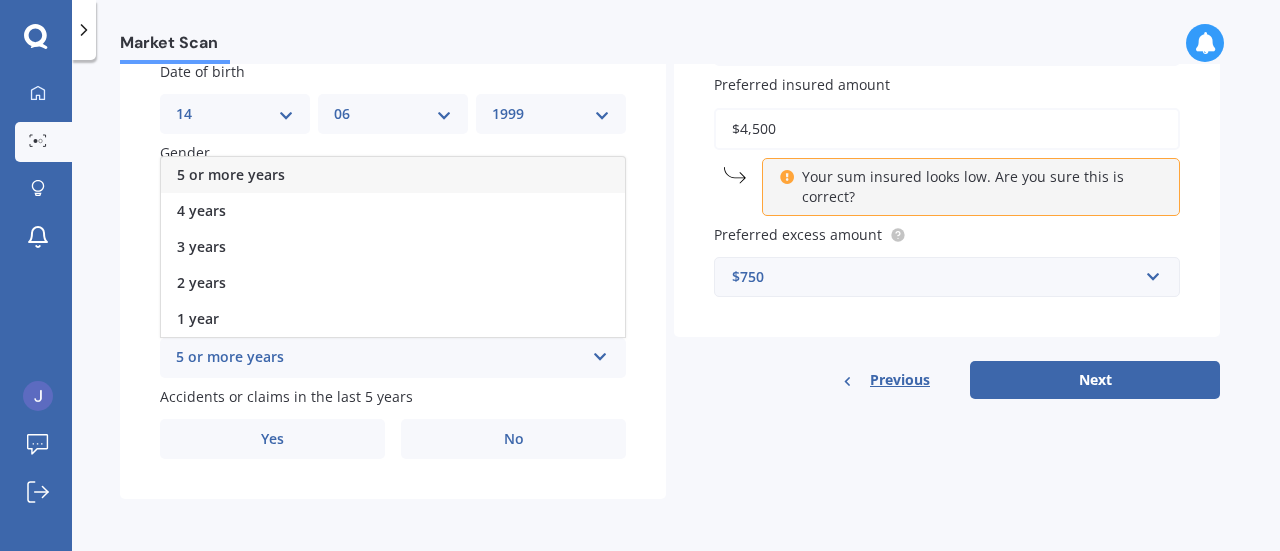 click on "5 or more years" at bounding box center (231, 174) 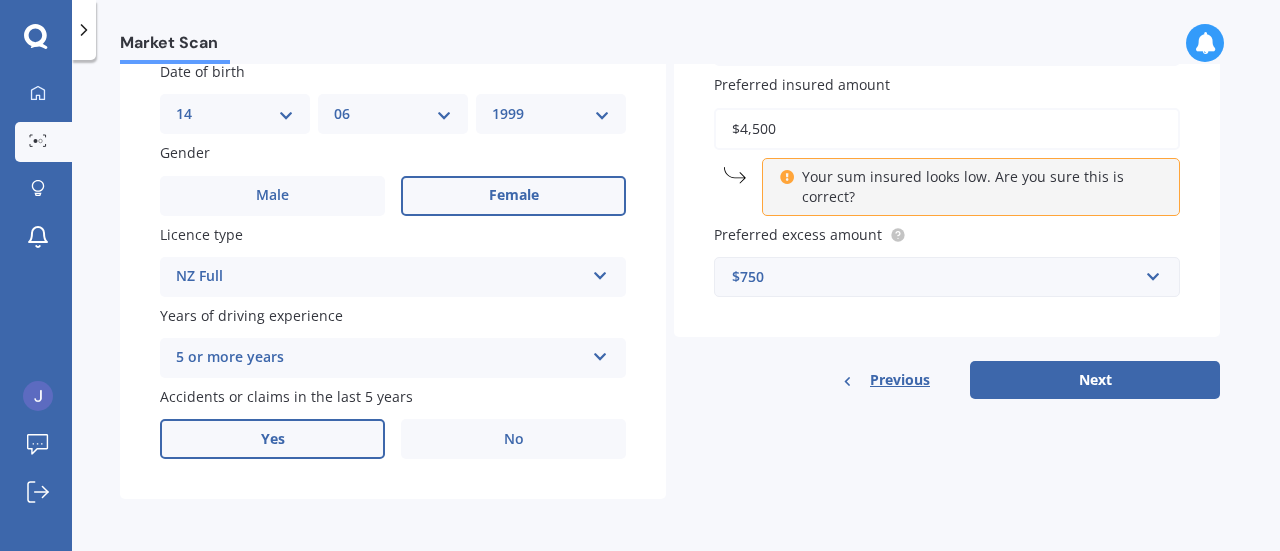 click on "Yes" at bounding box center [272, 195] 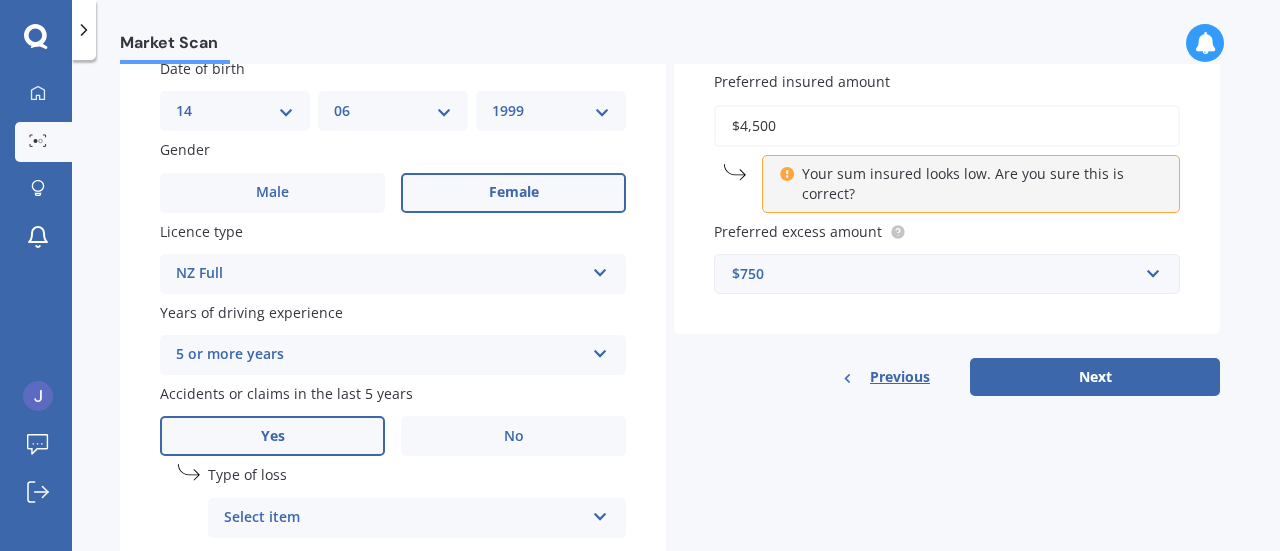 scroll, scrollTop: 846, scrollLeft: 0, axis: vertical 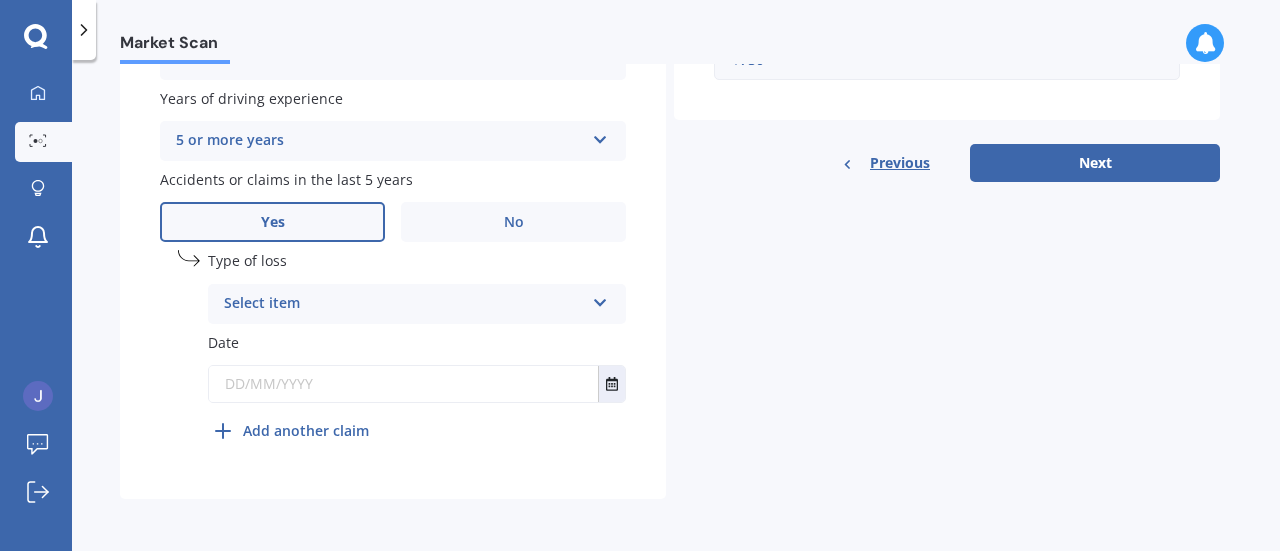 click on "Select item" at bounding box center (404, 304) 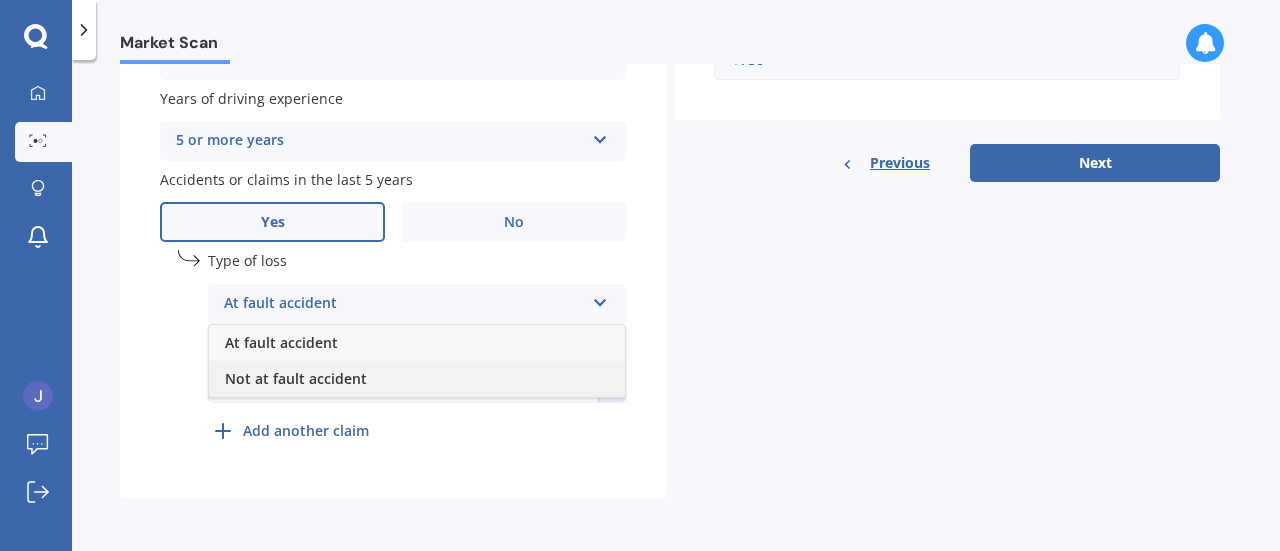click on "Not at fault accident" at bounding box center (281, 342) 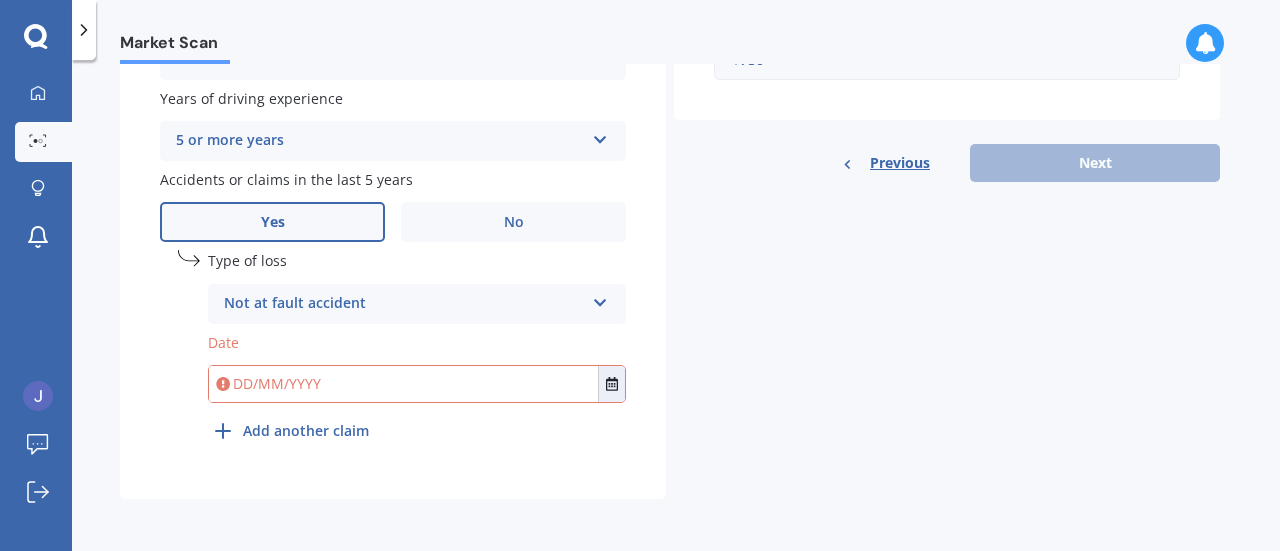 click at bounding box center [403, 384] 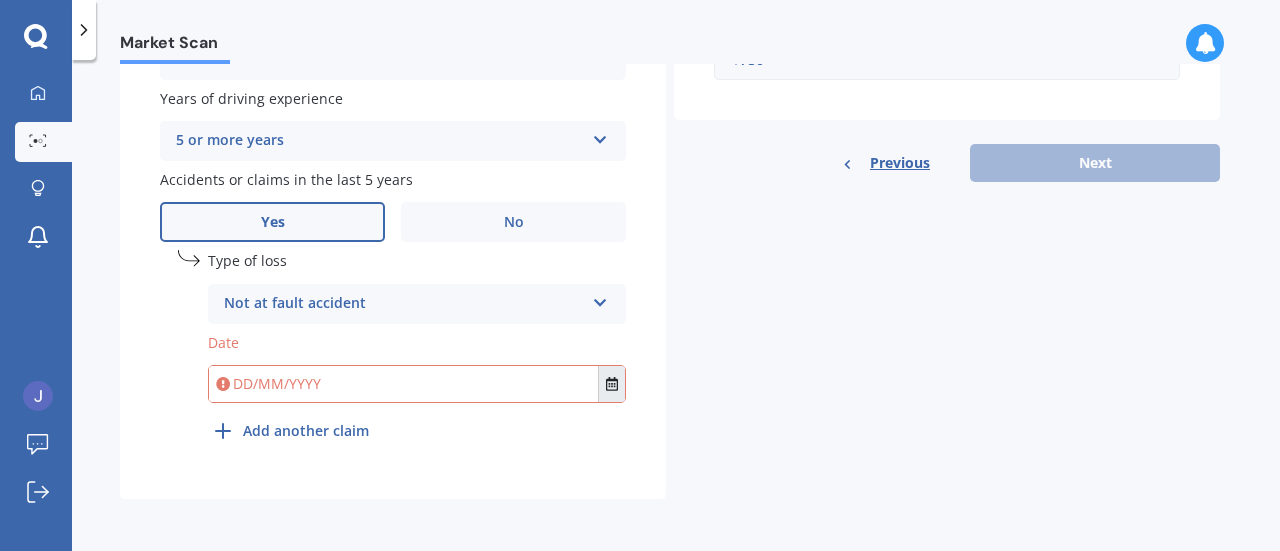 click at bounding box center (612, 384) 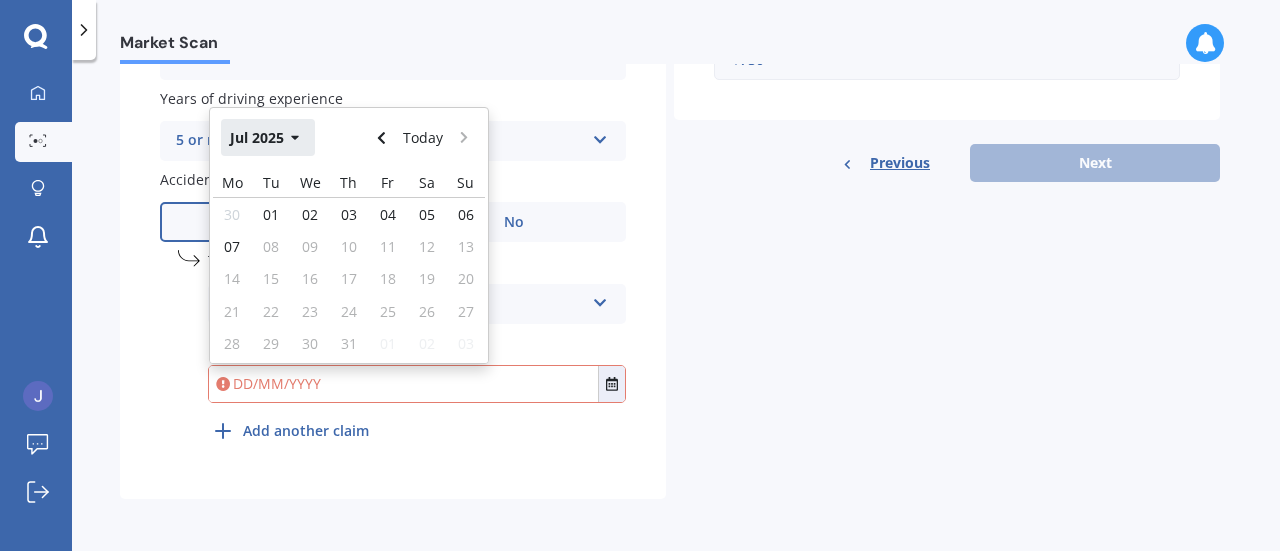 click on "Jul 2025" at bounding box center [268, 137] 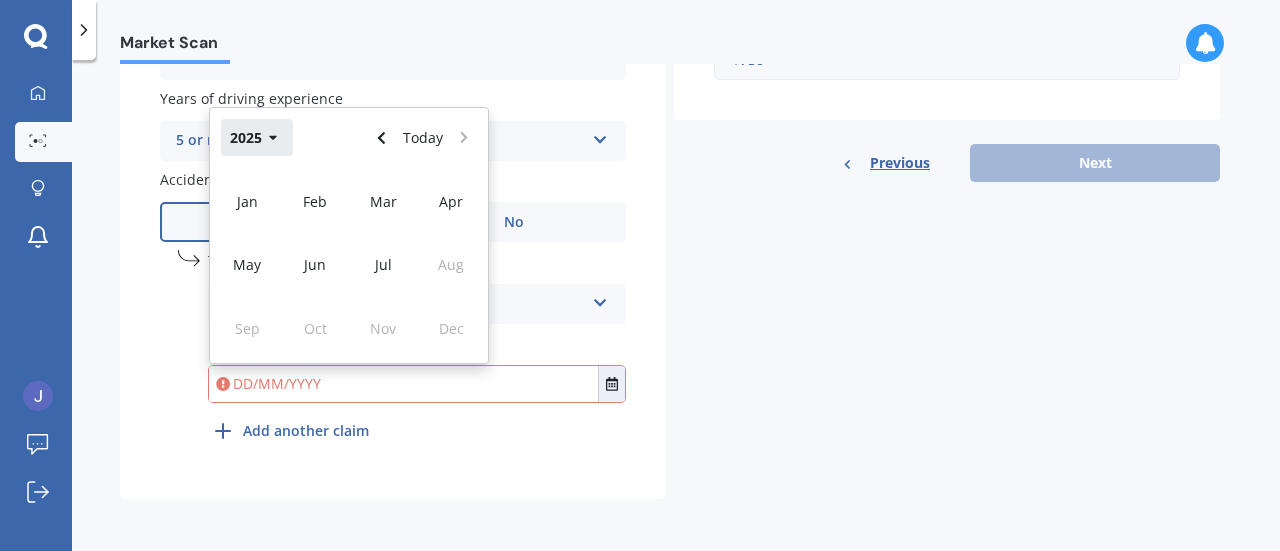 click on "2025" at bounding box center [257, 137] 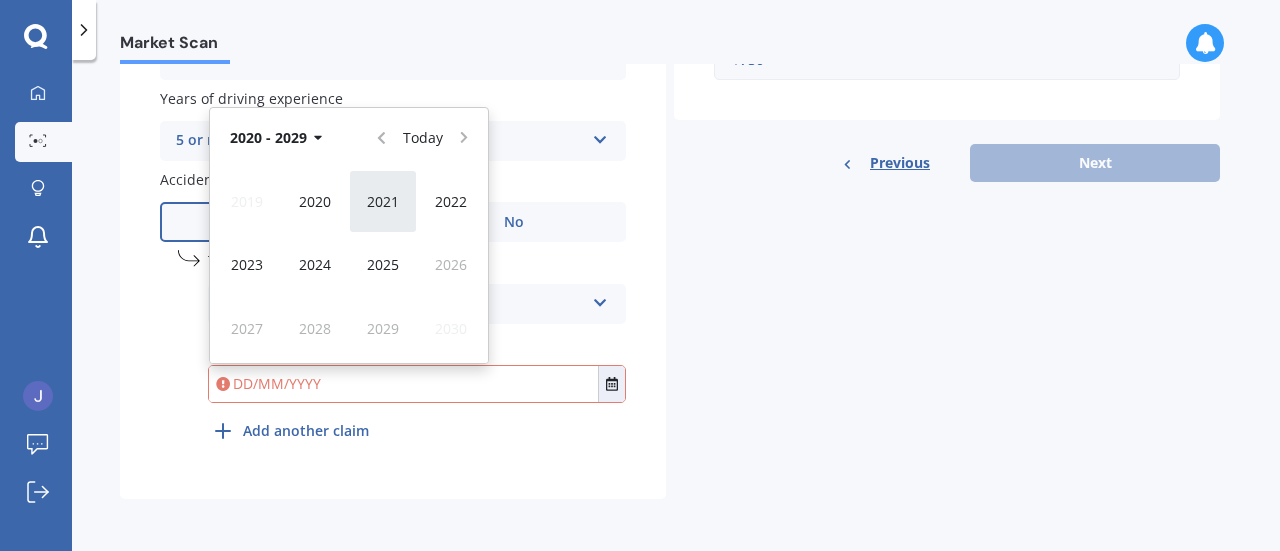click on "2021" at bounding box center [383, 201] 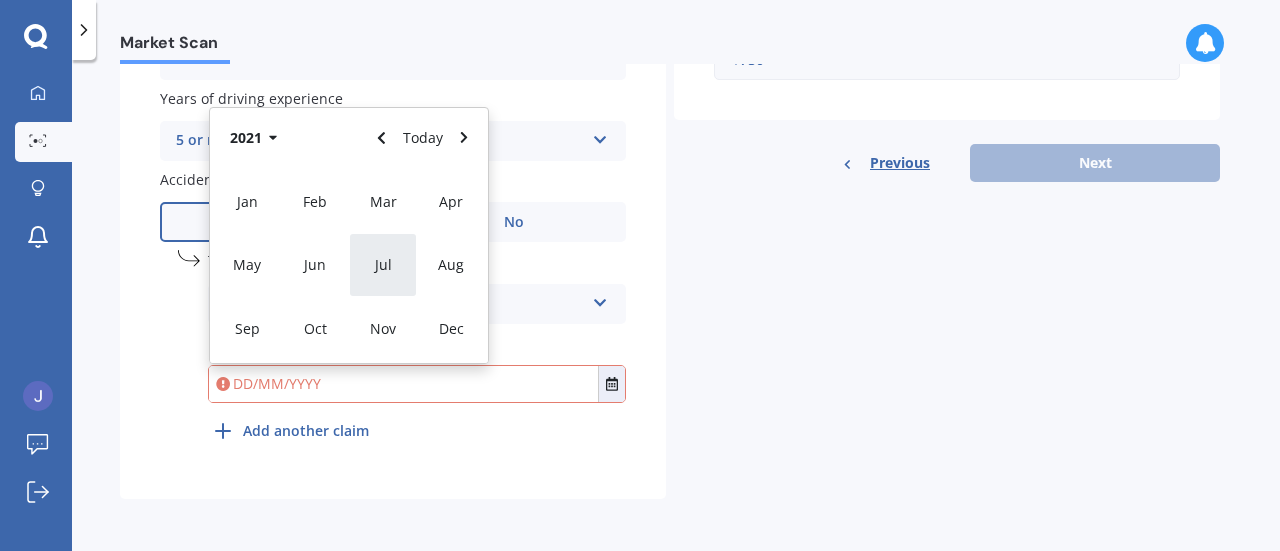 click on "Jul" at bounding box center [383, 264] 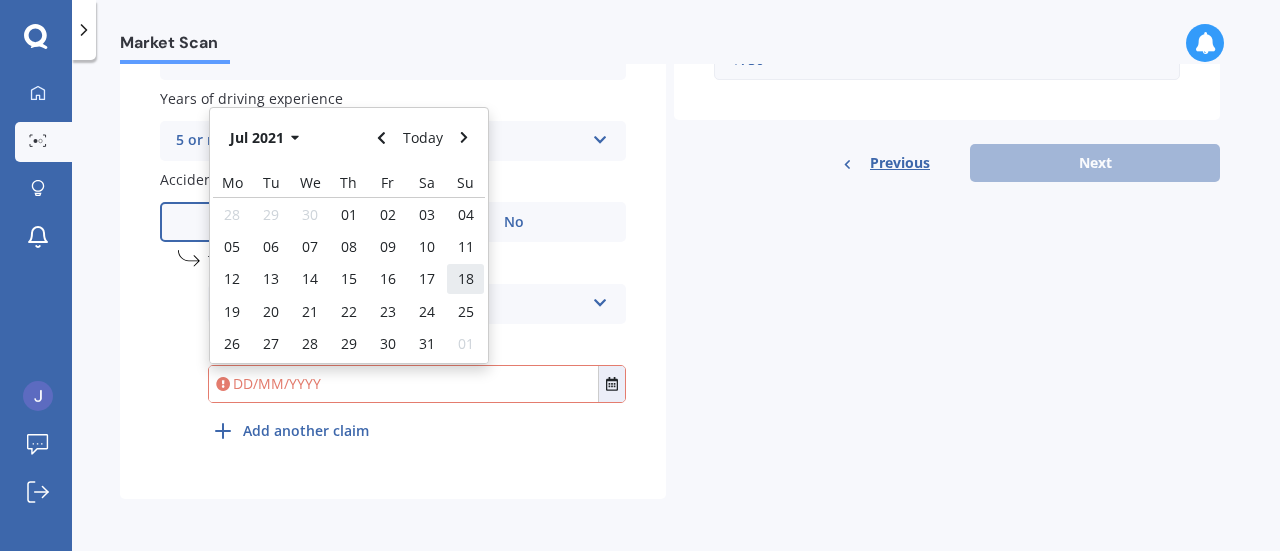 click on "18" at bounding box center (466, 278) 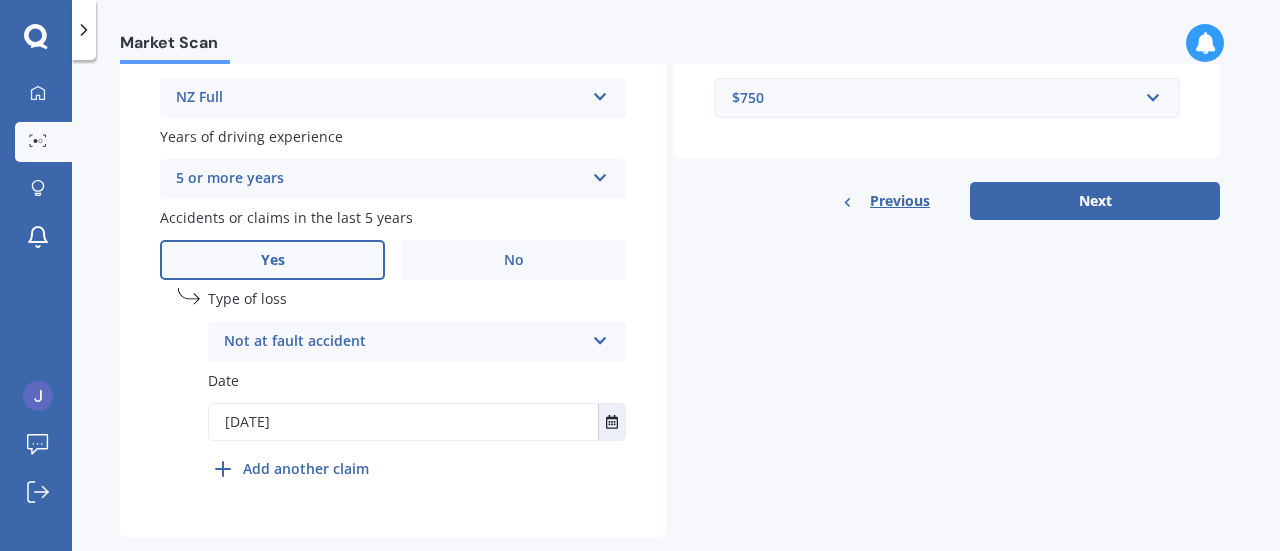 scroll, scrollTop: 846, scrollLeft: 0, axis: vertical 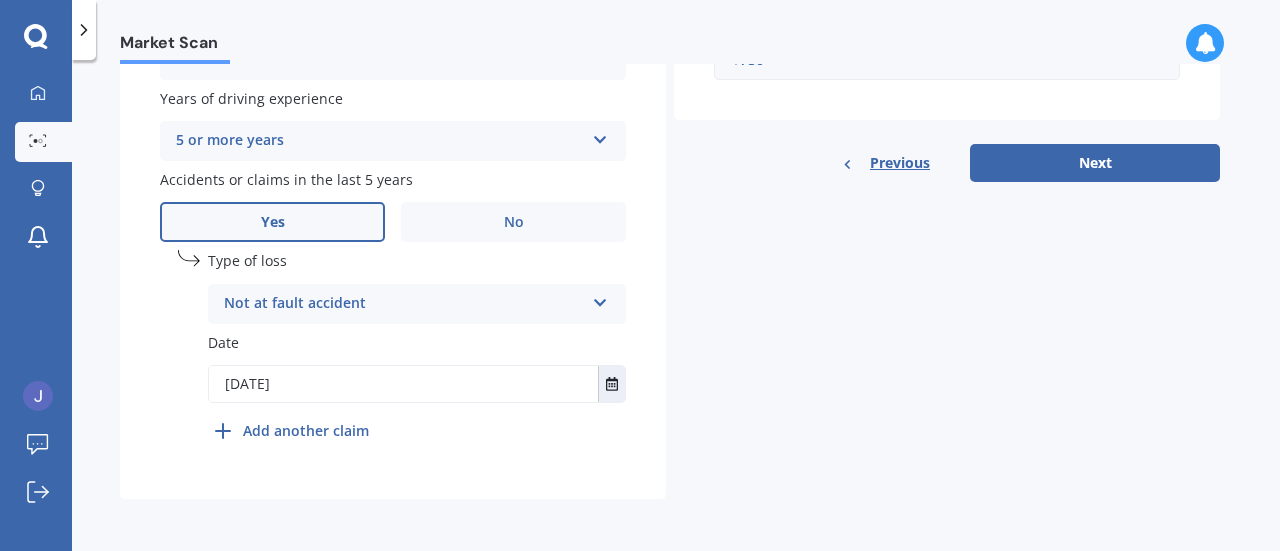 click on "Add another claim" at bounding box center (306, 430) 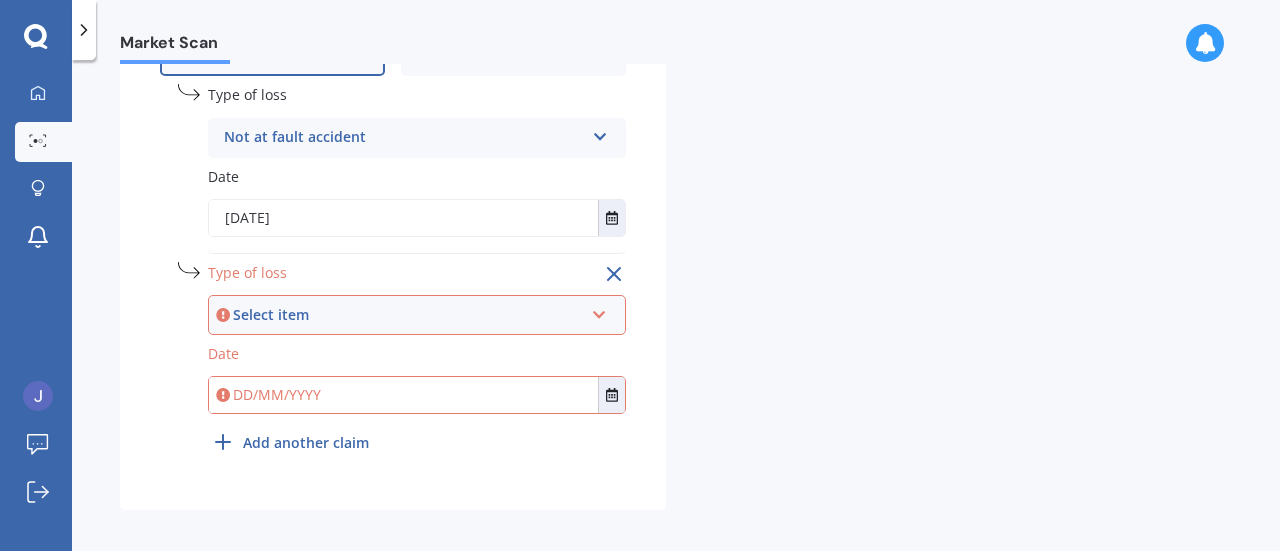 scroll, scrollTop: 1011, scrollLeft: 0, axis: vertical 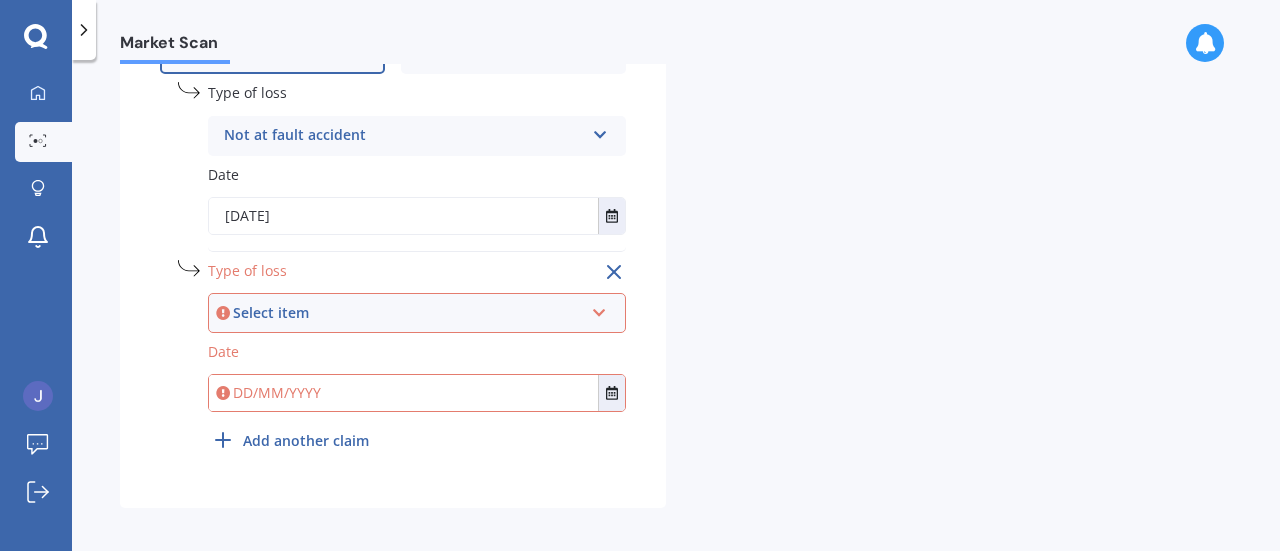 click on "Select item At fault accident Not at fault accident" at bounding box center (417, 313) 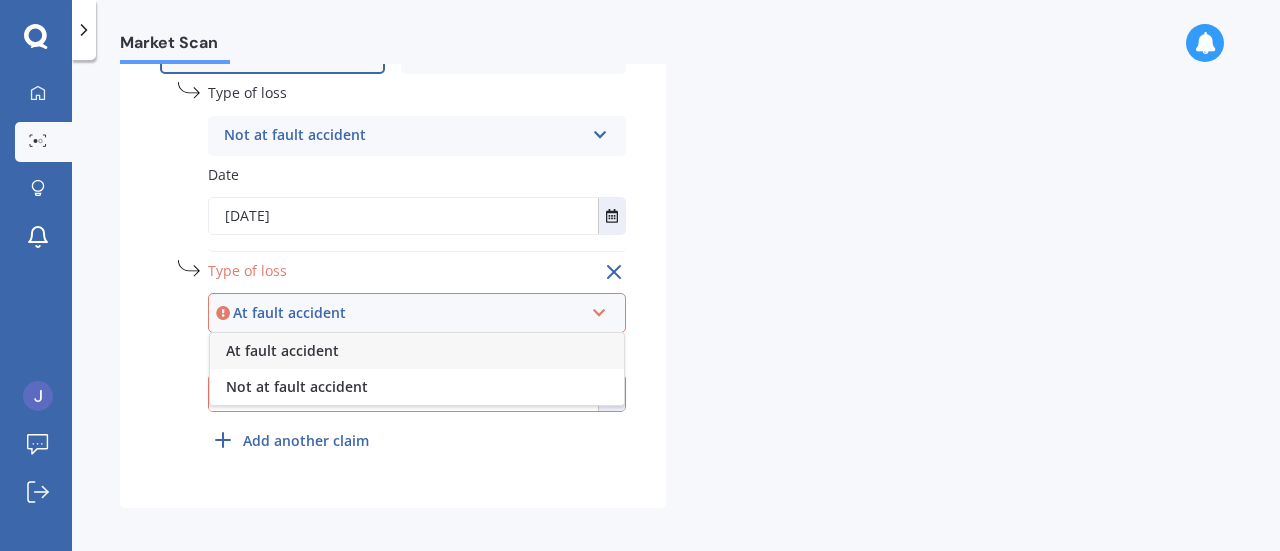 click on "At fault accident" at bounding box center [417, 351] 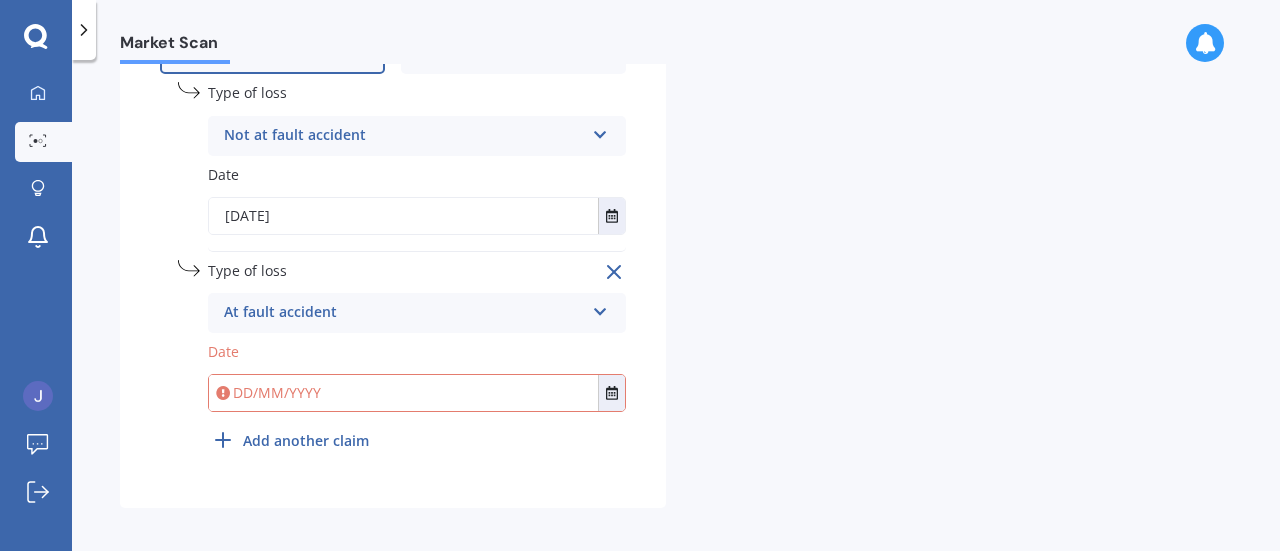 click at bounding box center [403, 393] 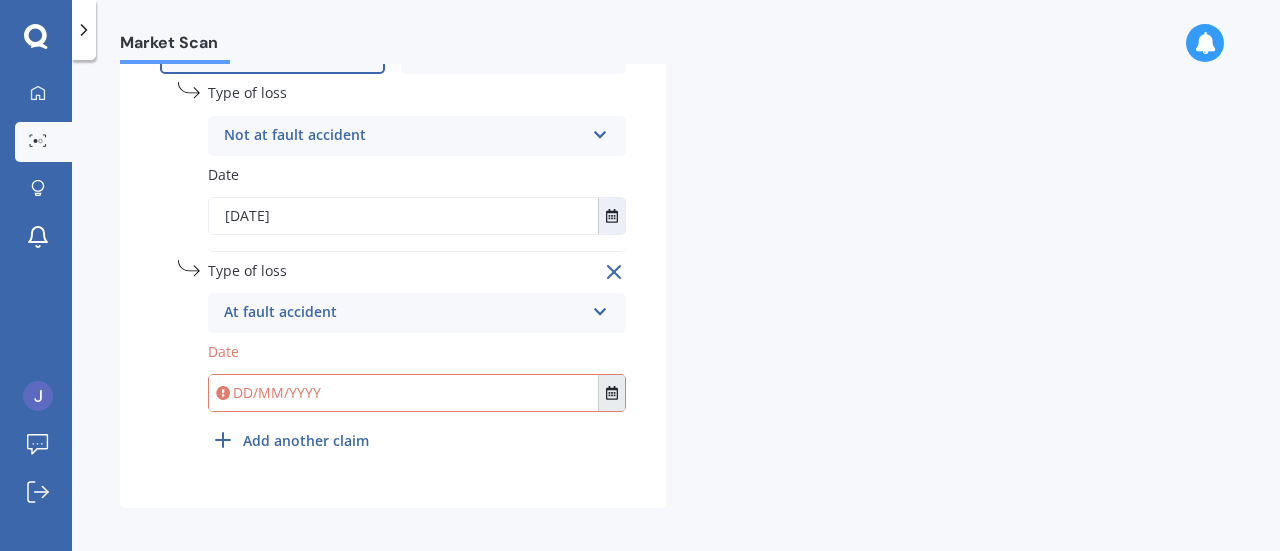 click at bounding box center (611, 393) 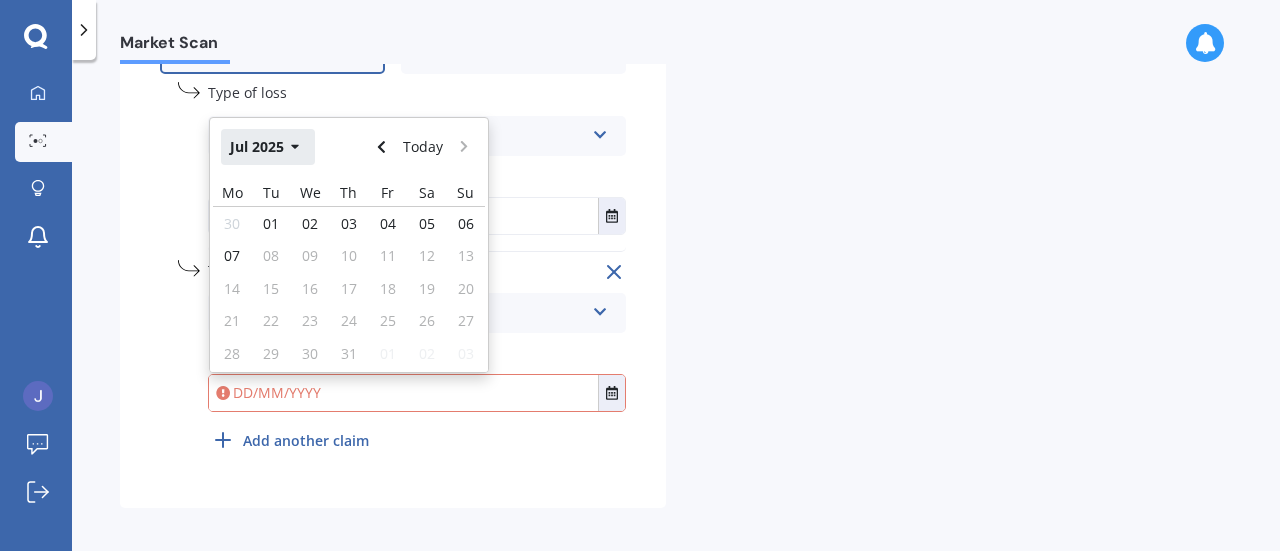 click at bounding box center (295, 147) 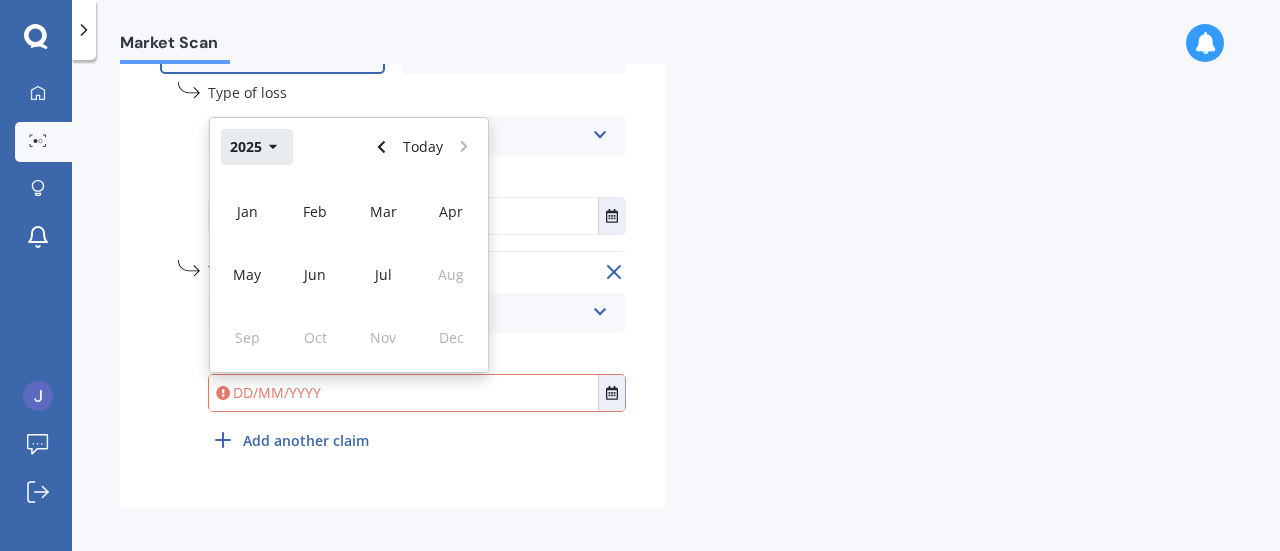 click on "2025" at bounding box center (257, 147) 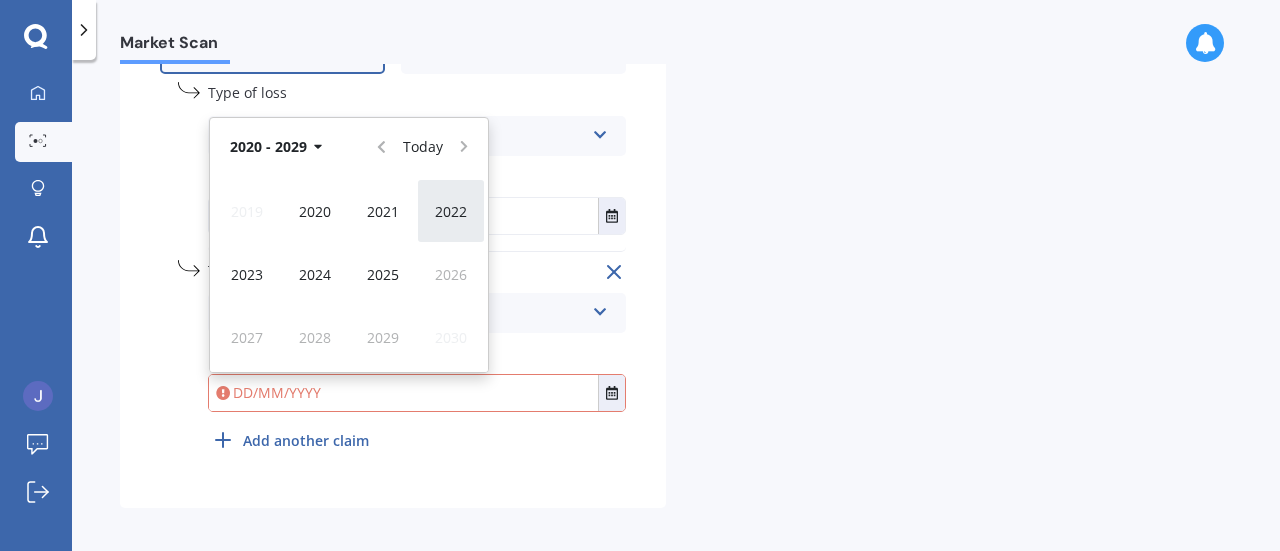 click on "2022" at bounding box center (451, 211) 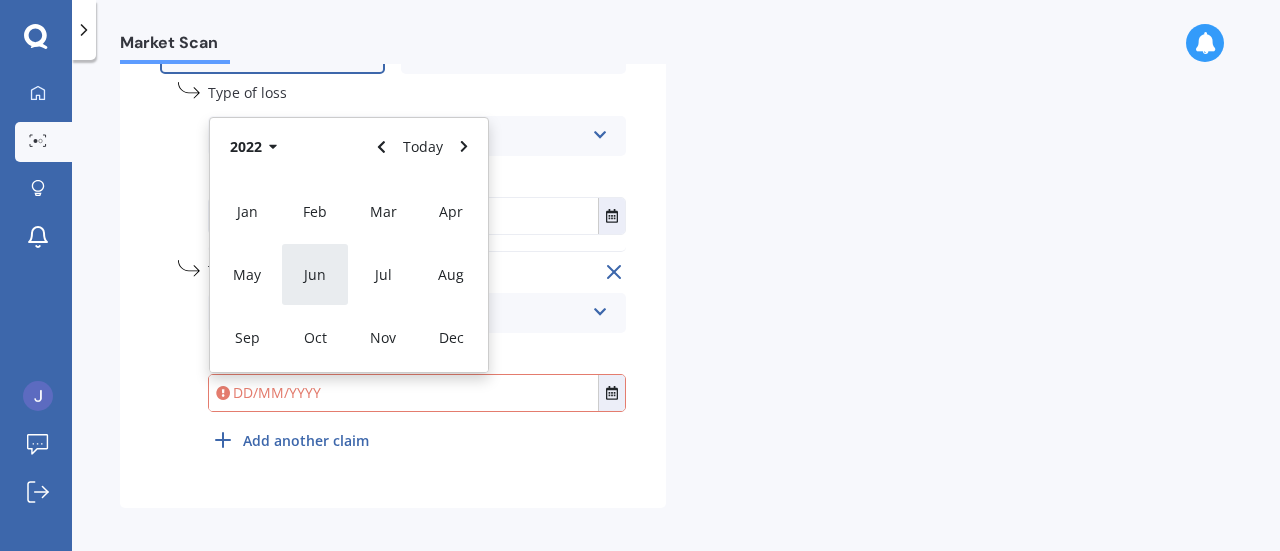 click on "Jun" at bounding box center [315, 274] 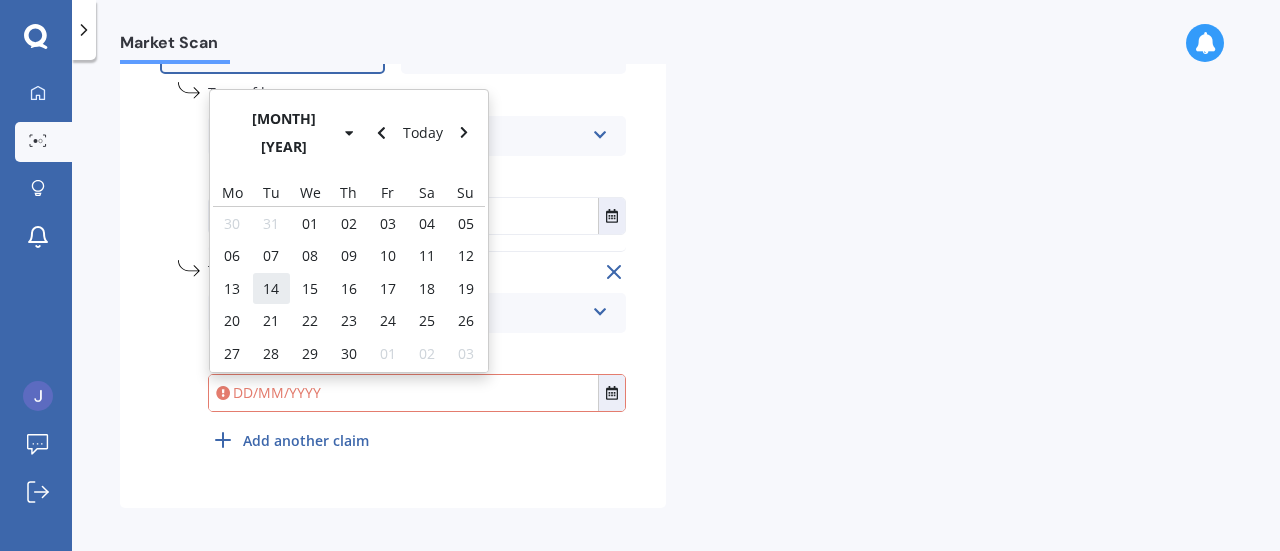 click on "14" at bounding box center [271, 288] 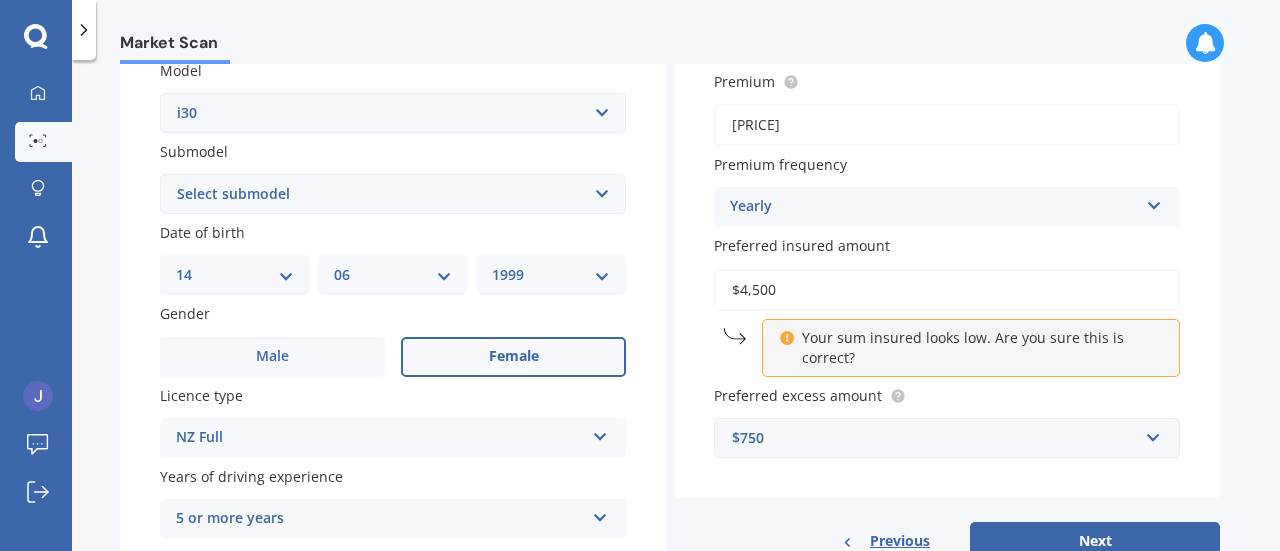 scroll, scrollTop: 466, scrollLeft: 0, axis: vertical 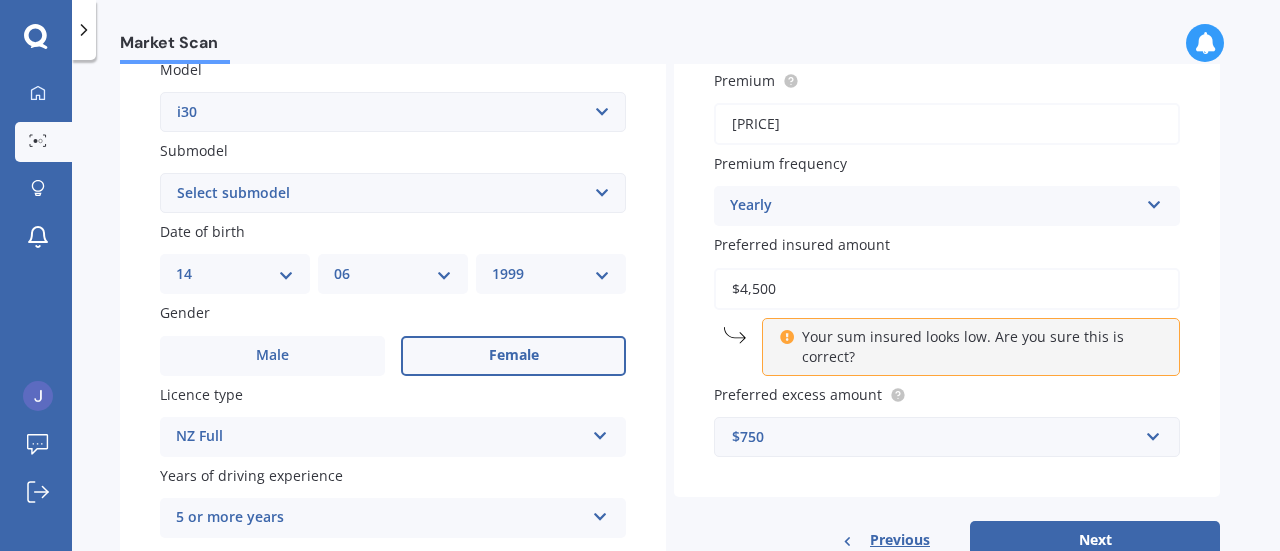click on "$4,500" at bounding box center (947, 289) 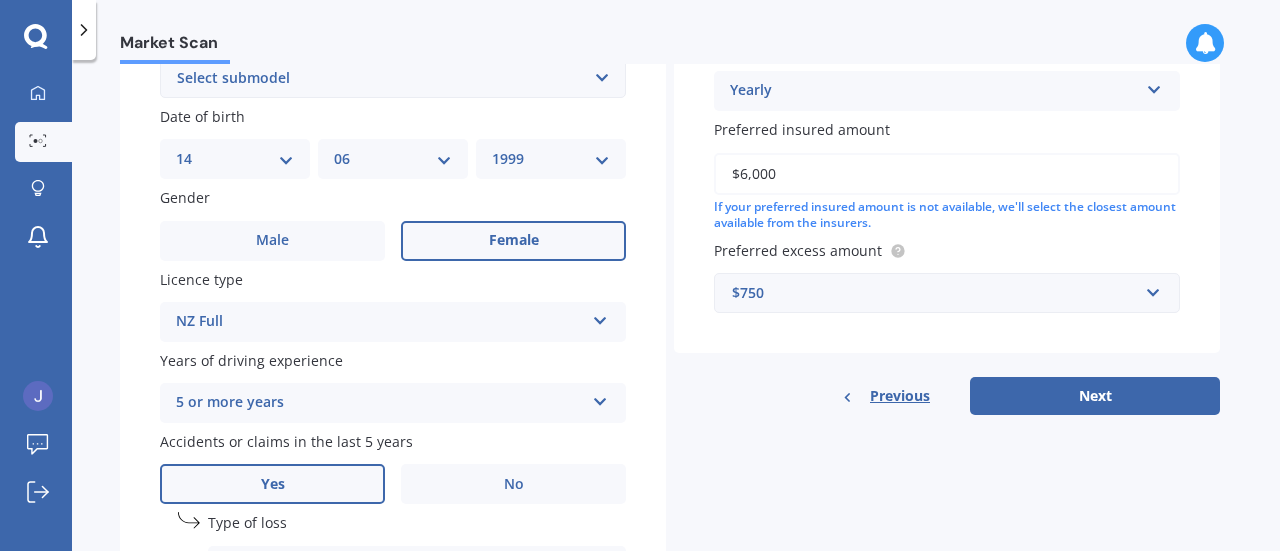 scroll, scrollTop: 582, scrollLeft: 0, axis: vertical 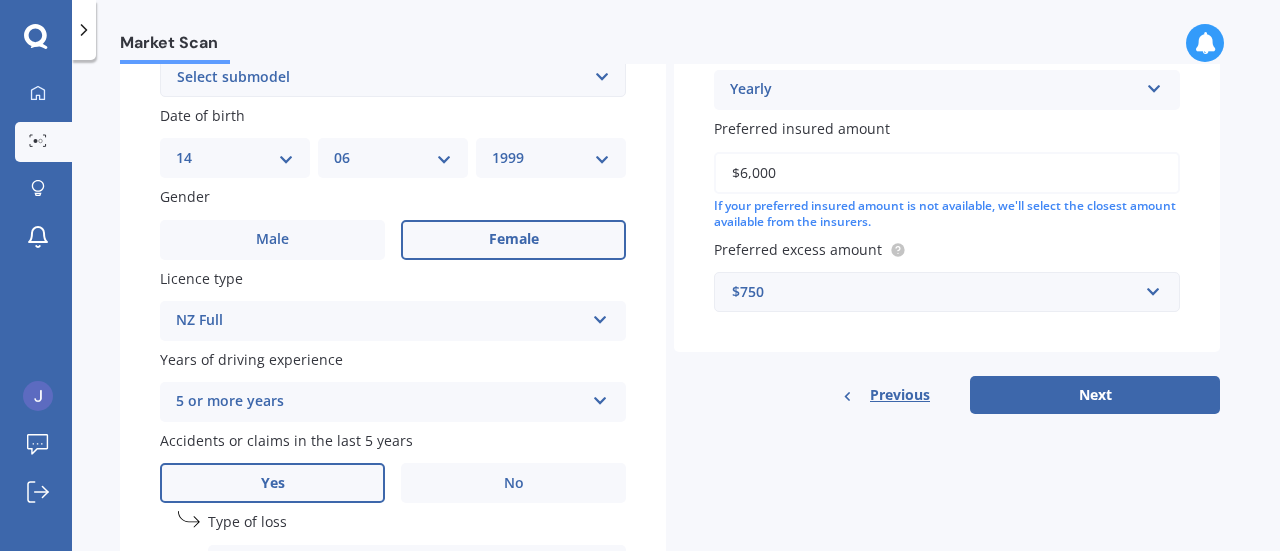 type on "$6,000" 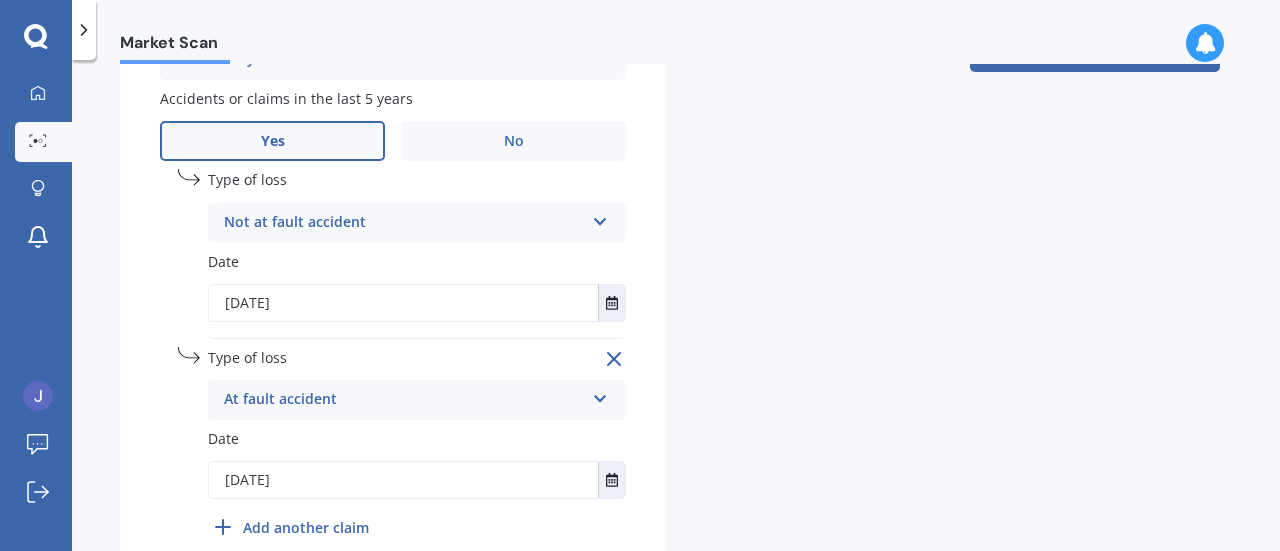 scroll, scrollTop: 784, scrollLeft: 0, axis: vertical 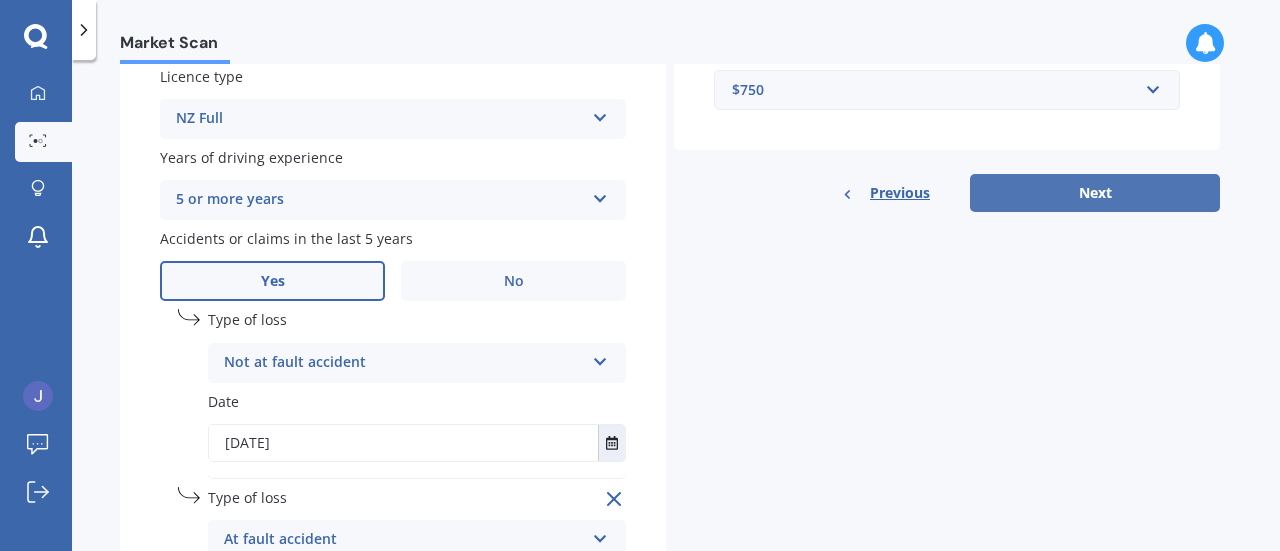 click on "Next" at bounding box center (1095, 193) 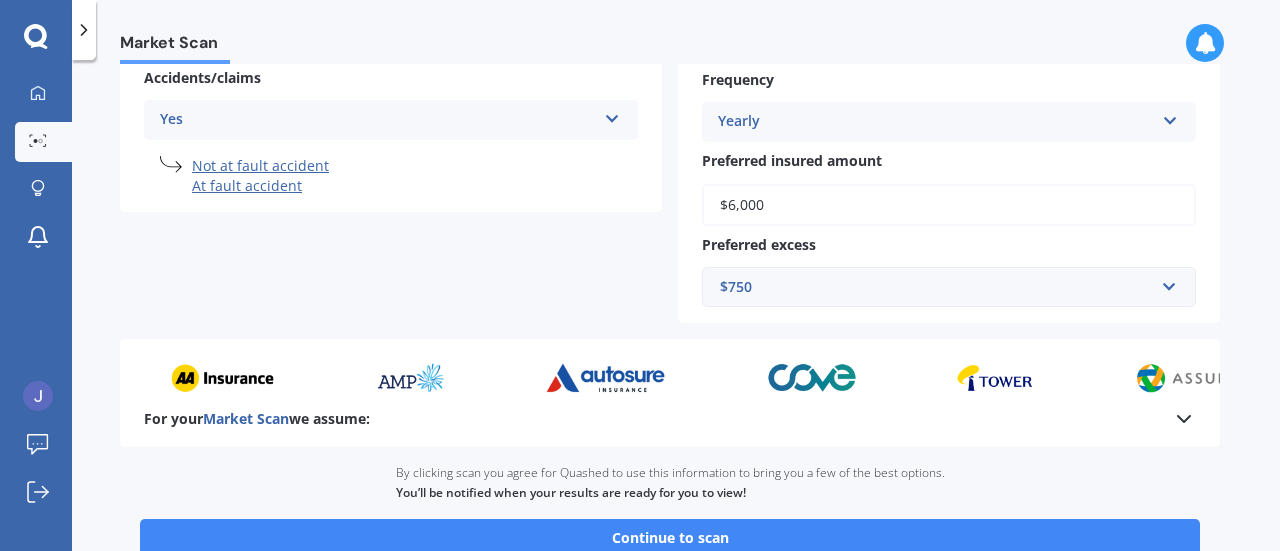 scroll, scrollTop: 648, scrollLeft: 0, axis: vertical 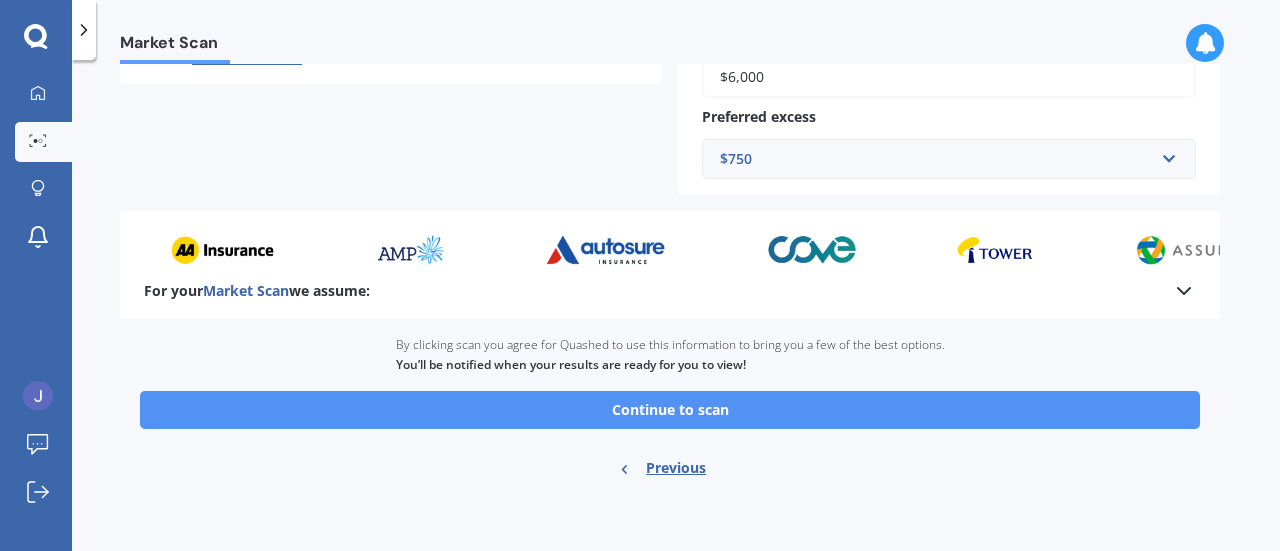 click on "Continue to scan" at bounding box center (670, 410) 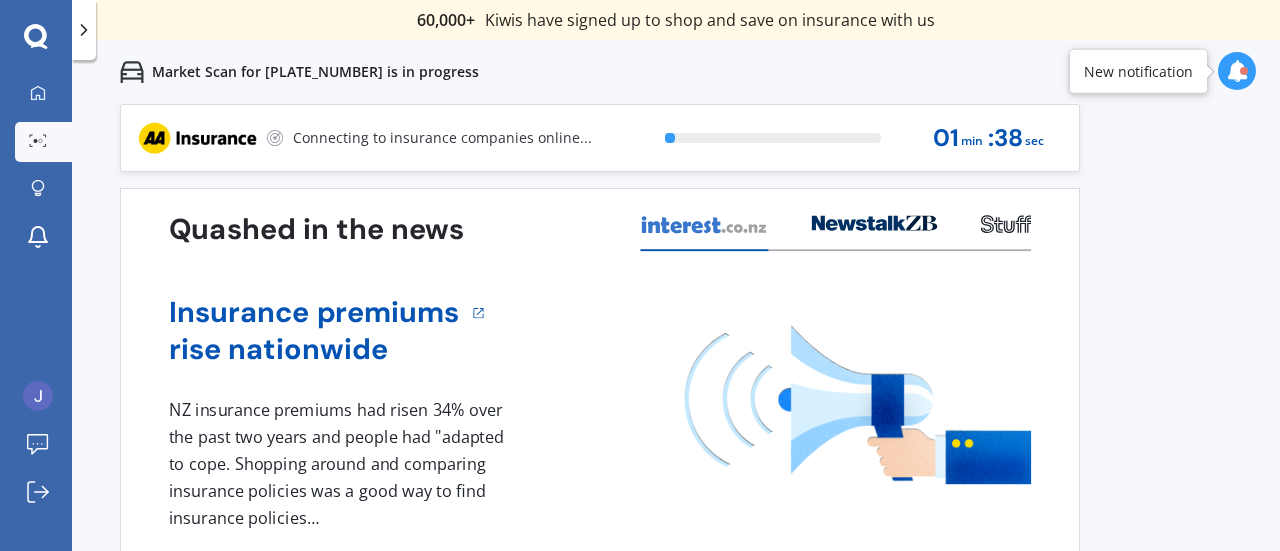 scroll, scrollTop: 94, scrollLeft: 0, axis: vertical 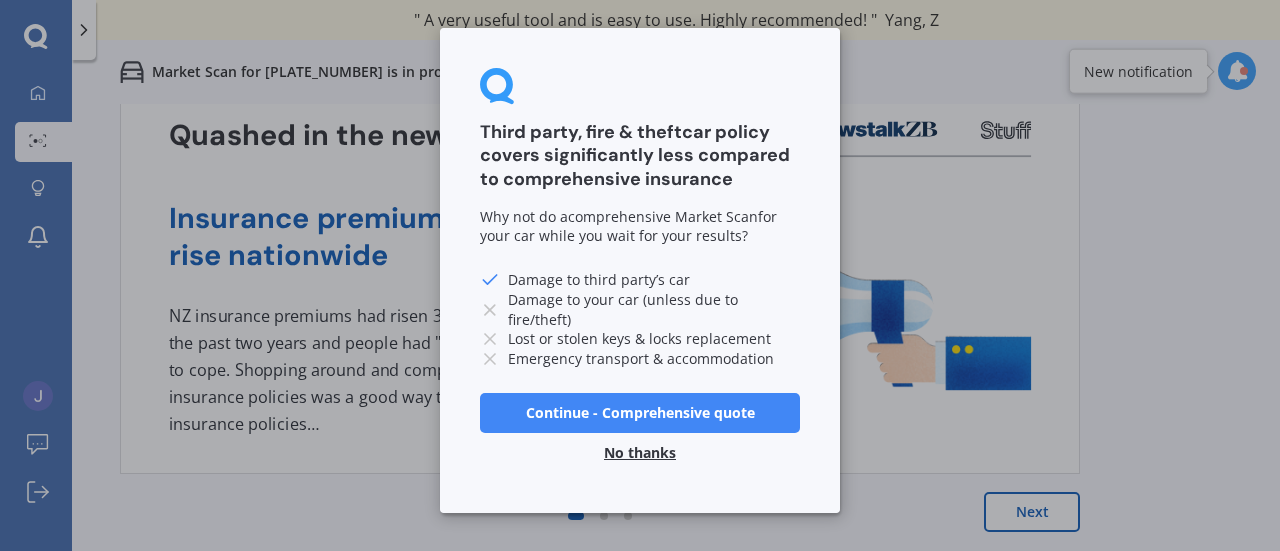 click on "Continue - Comprehensive quote" at bounding box center (640, 413) 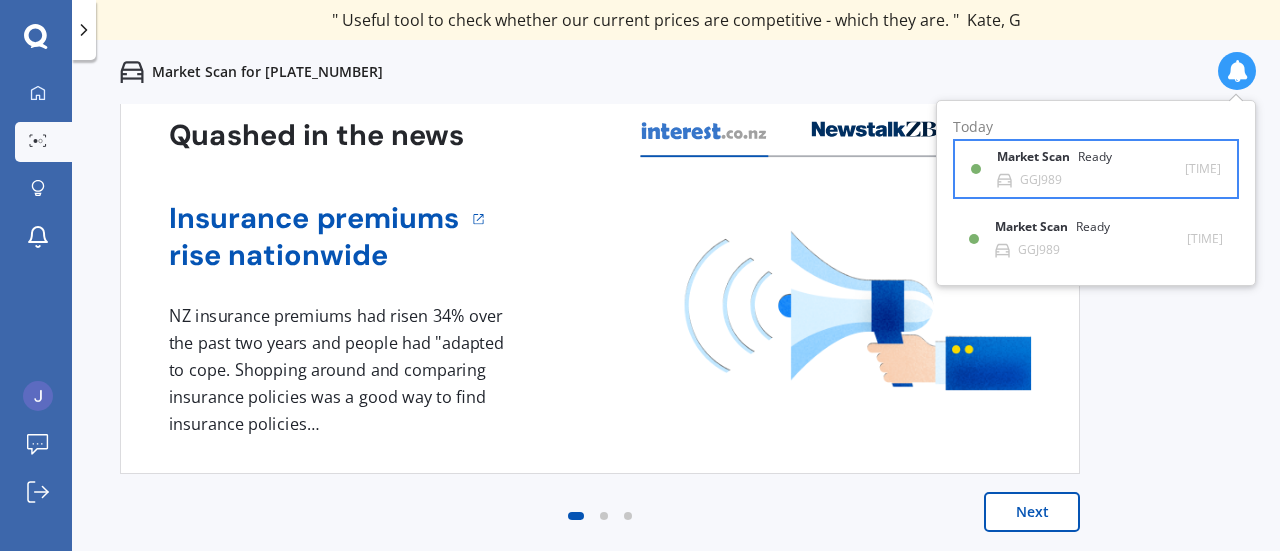 click on "Market Scan Ready" at bounding box center (1066, 161) 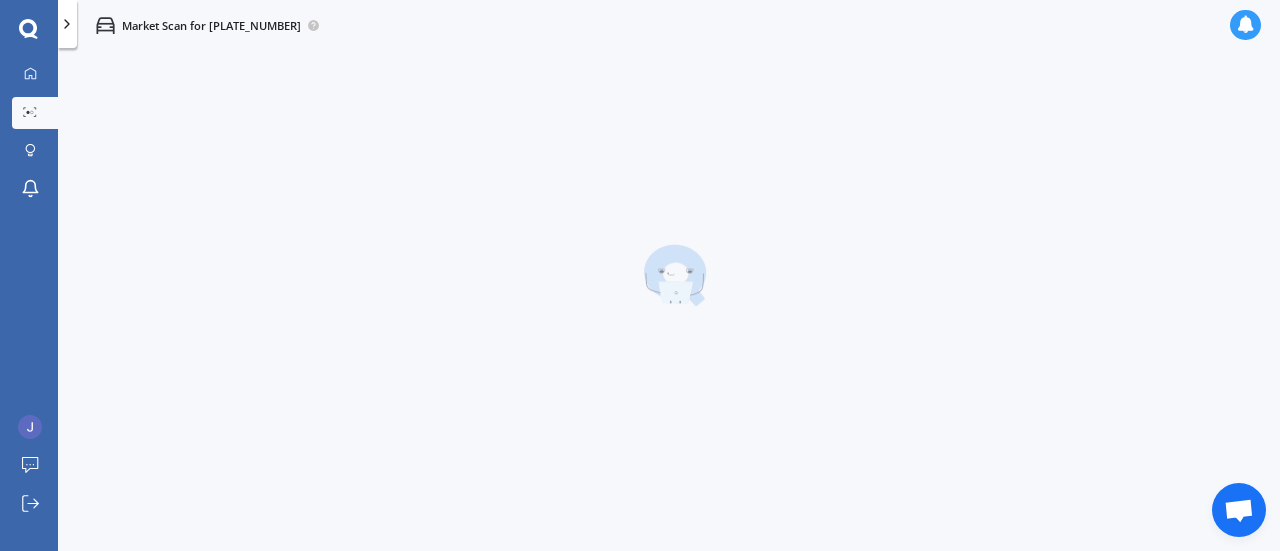 scroll, scrollTop: 0, scrollLeft: 0, axis: both 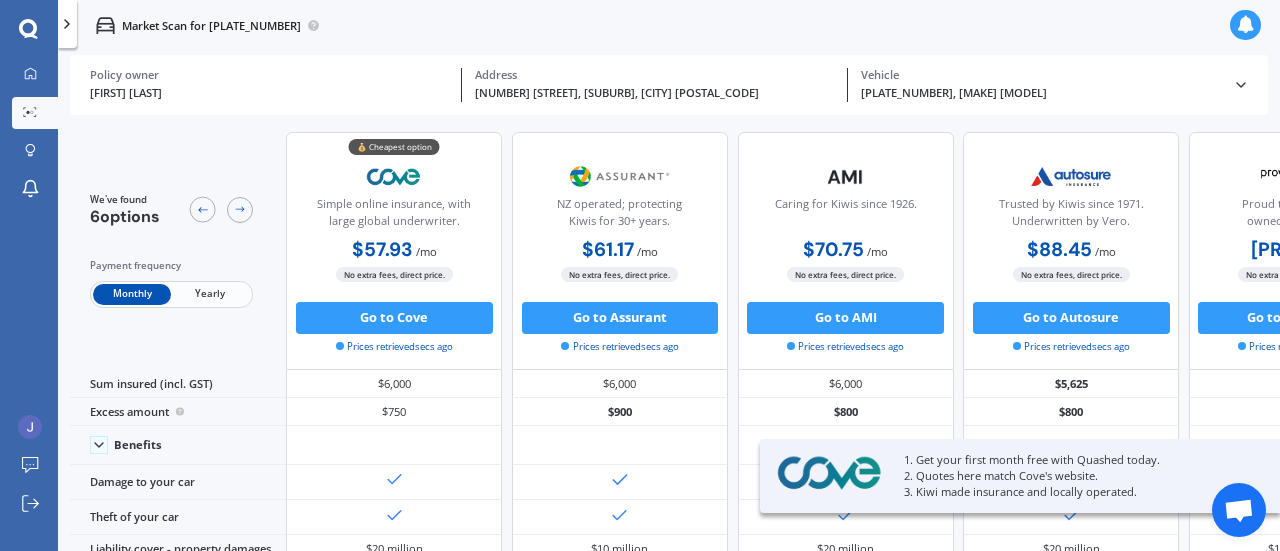 click on "Yearly" at bounding box center [210, 294] 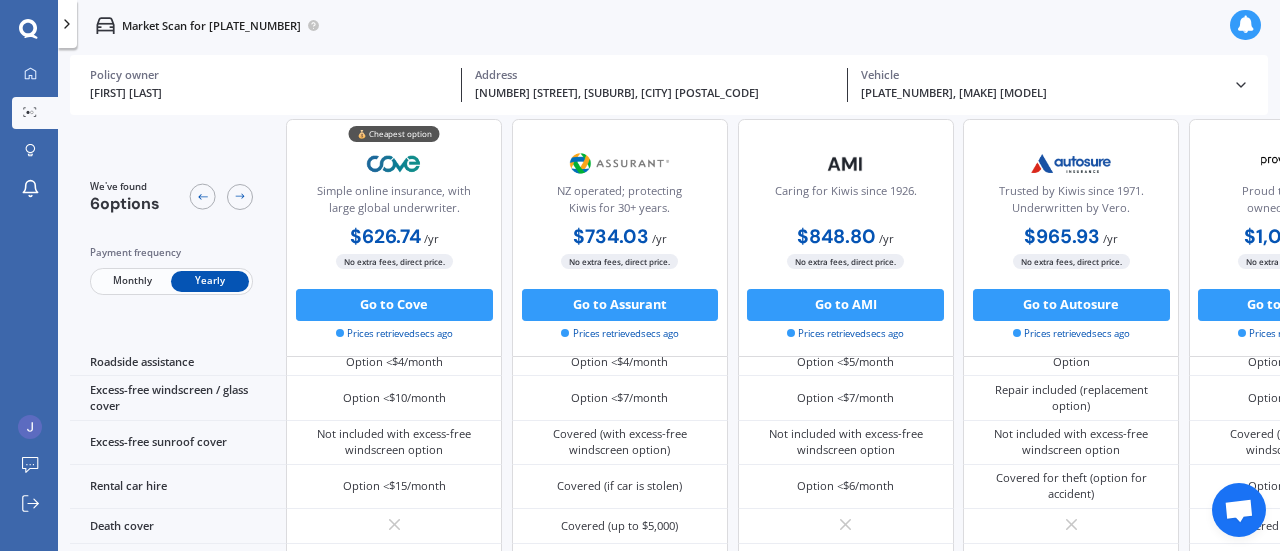 scroll, scrollTop: 0, scrollLeft: 0, axis: both 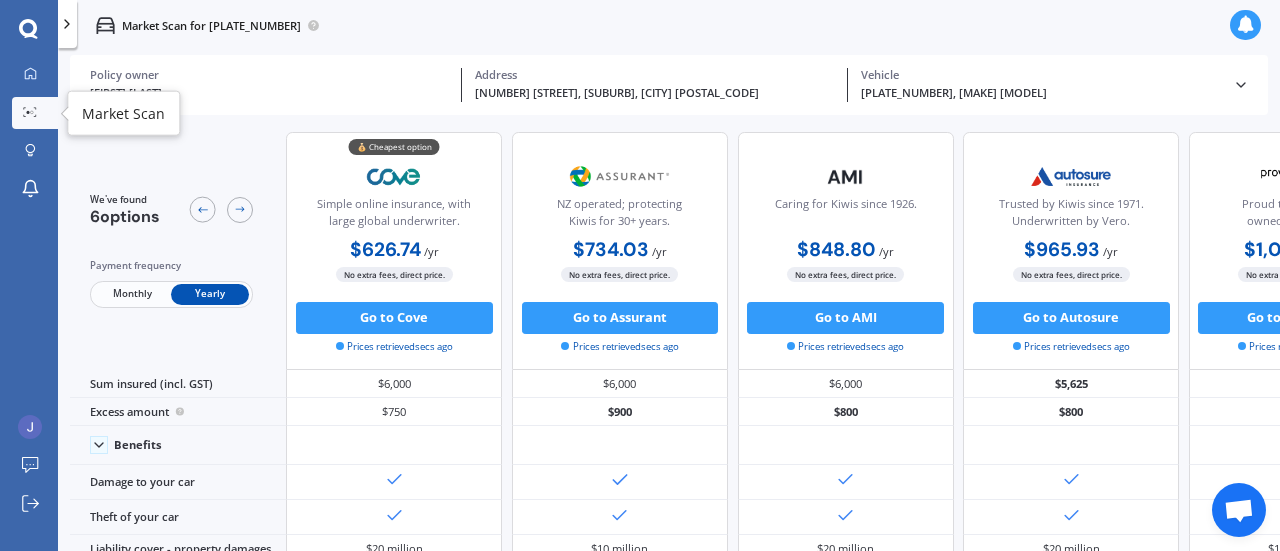 click at bounding box center (30, 112) 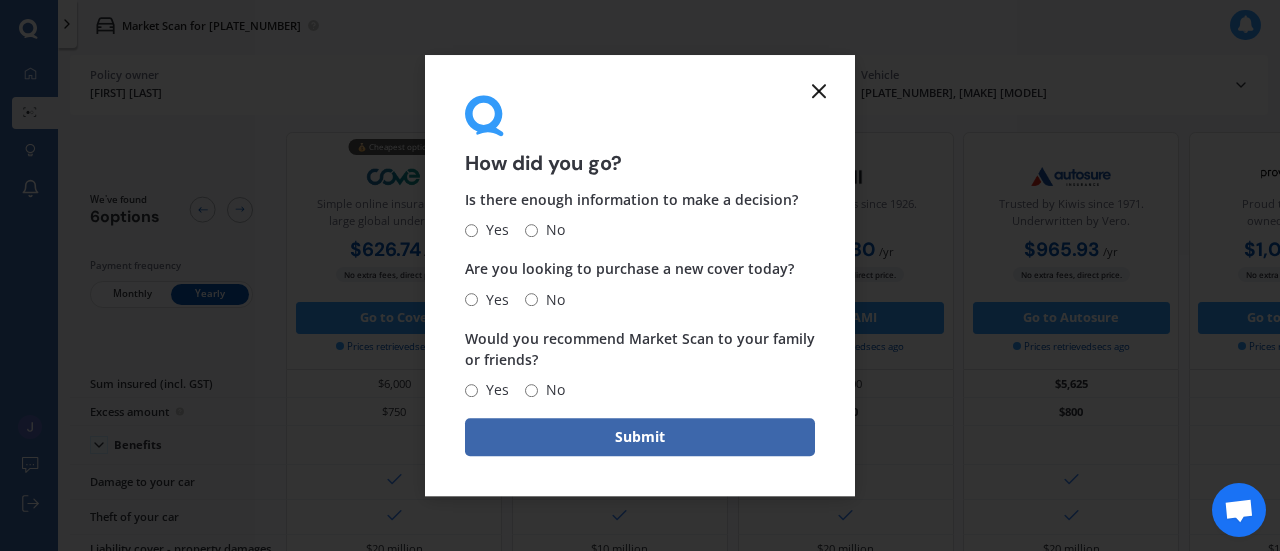 click at bounding box center [819, 91] 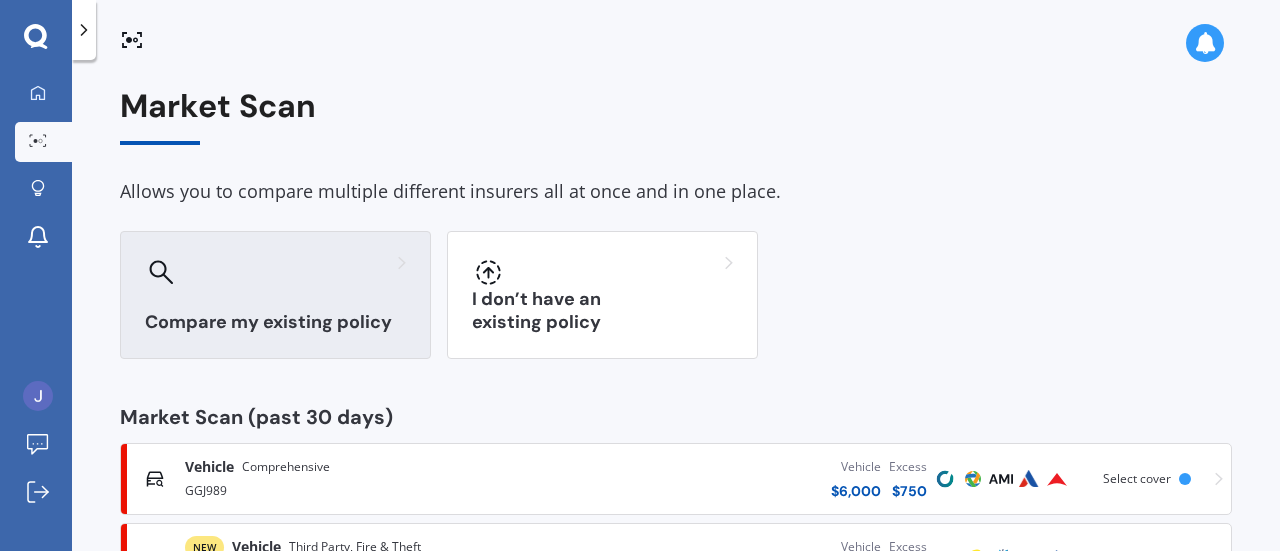 scroll, scrollTop: 88, scrollLeft: 0, axis: vertical 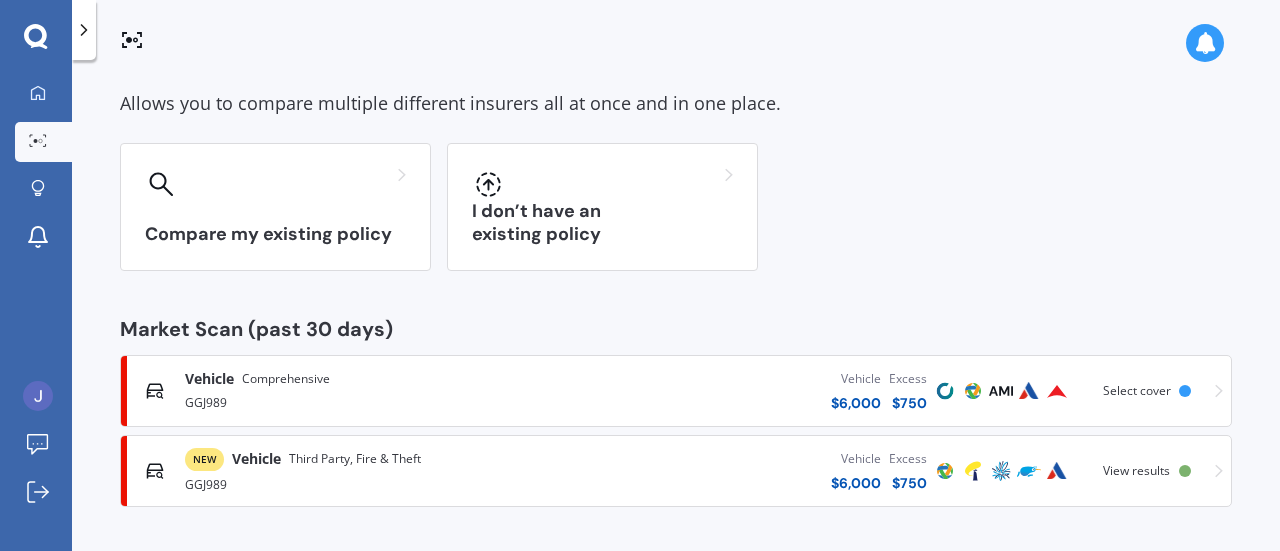 click on "NEW Vehicle Third Party, Fire & Theft" at bounding box center [361, 459] 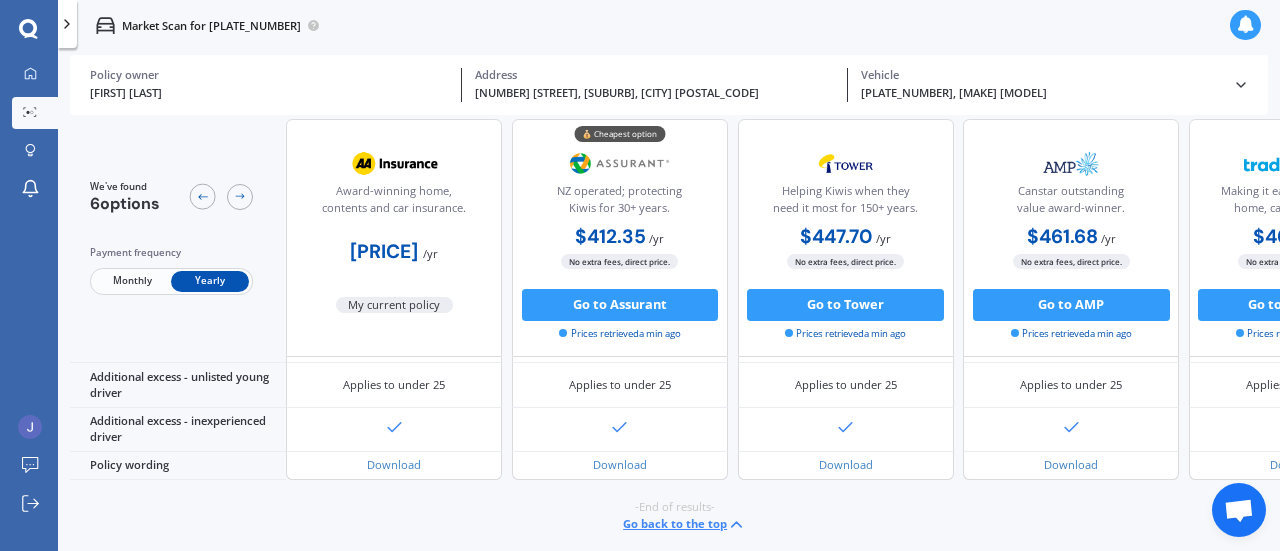 scroll, scrollTop: 0, scrollLeft: 0, axis: both 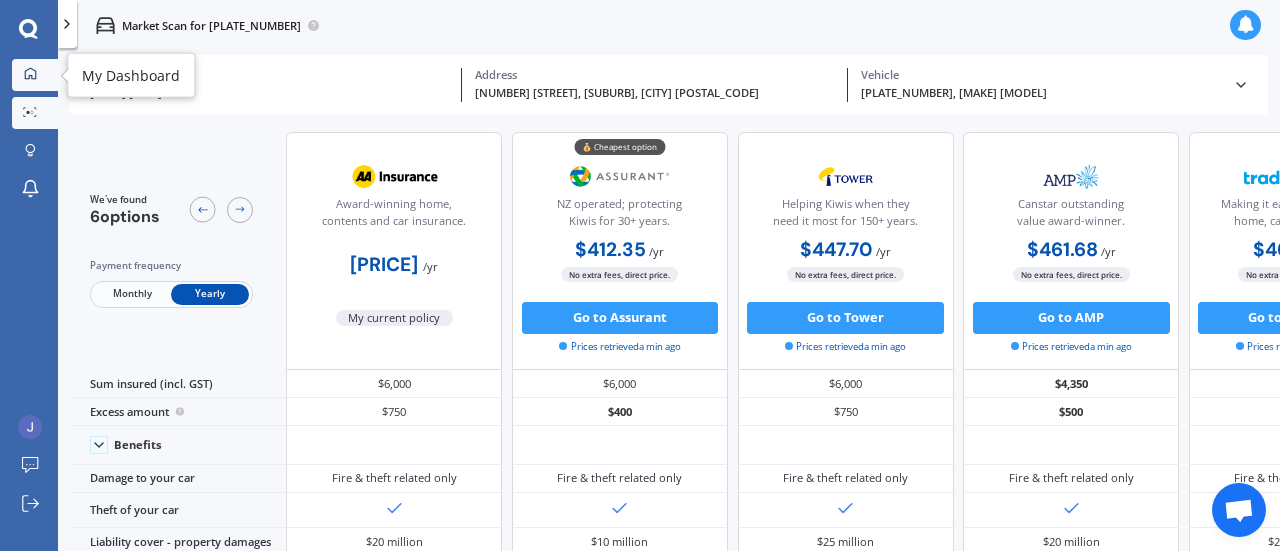 click at bounding box center (30, 73) 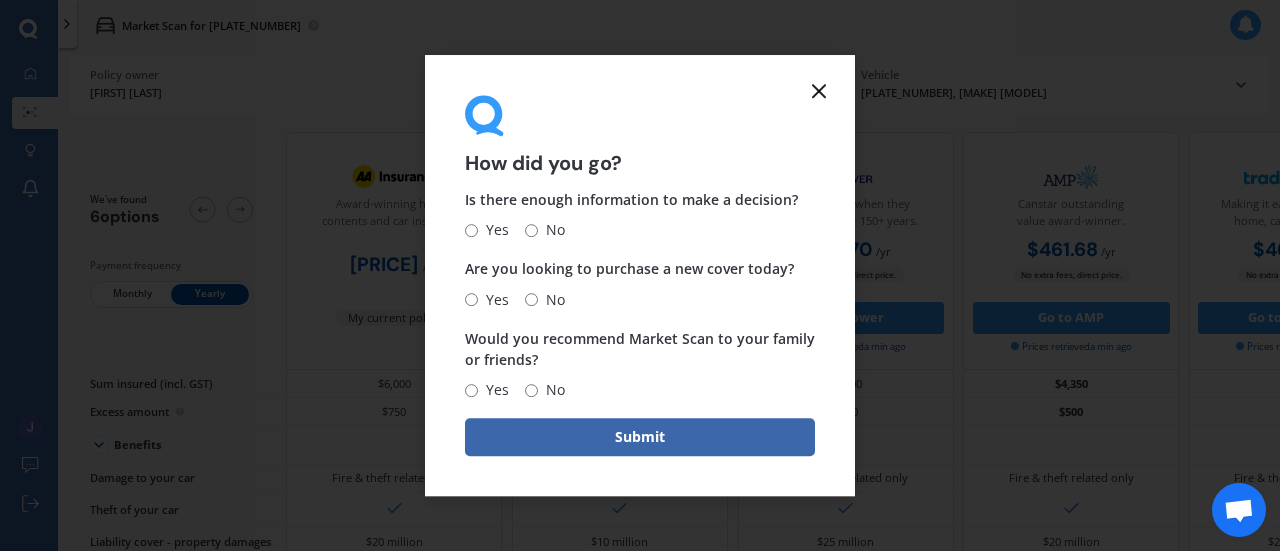 click at bounding box center (819, 91) 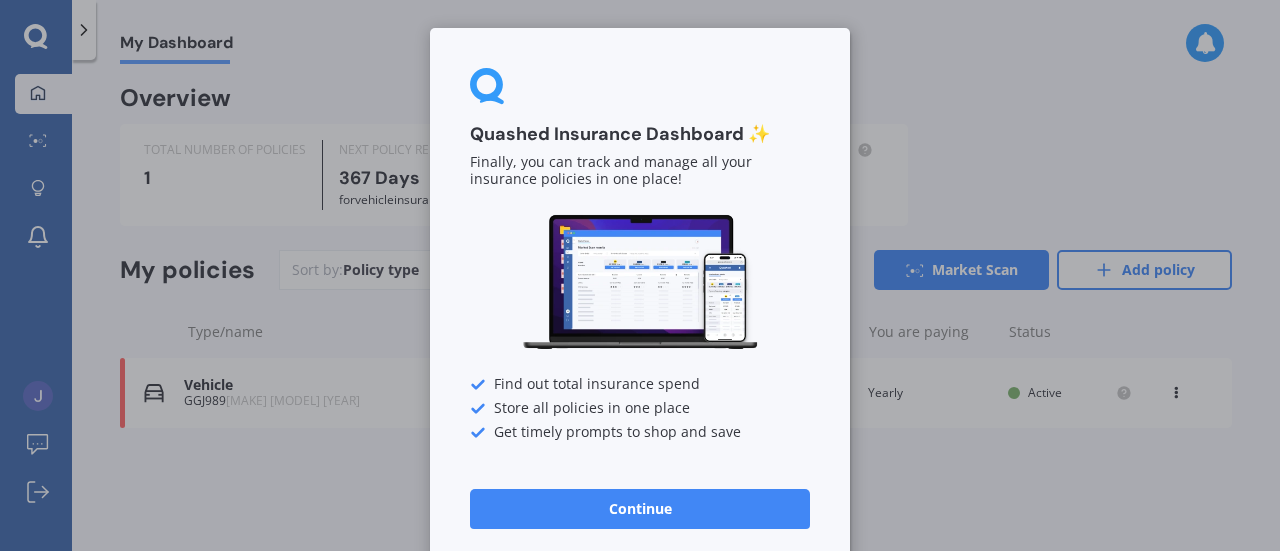 click on "Quashed Insurance Dashboard ✨ Finally, you can track and manage all your insurance policies in one place!  Find out total insurance spend  Store all policies in one place  Get timely prompts to shop and save Continue" at bounding box center [640, 275] 